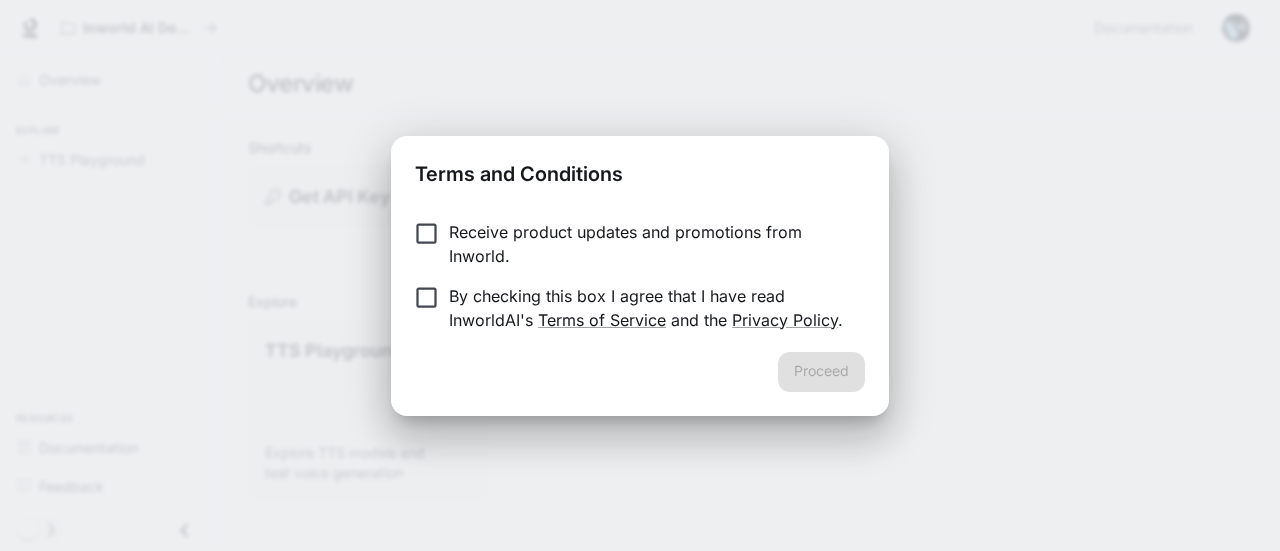 scroll, scrollTop: 0, scrollLeft: 0, axis: both 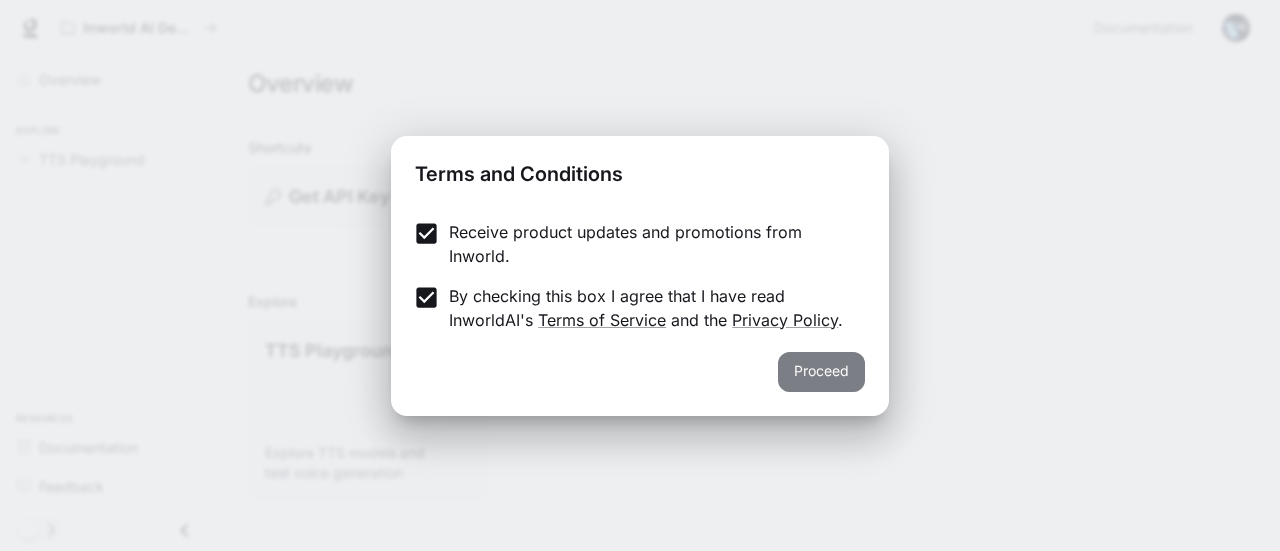 click on "Proceed" at bounding box center (821, 372) 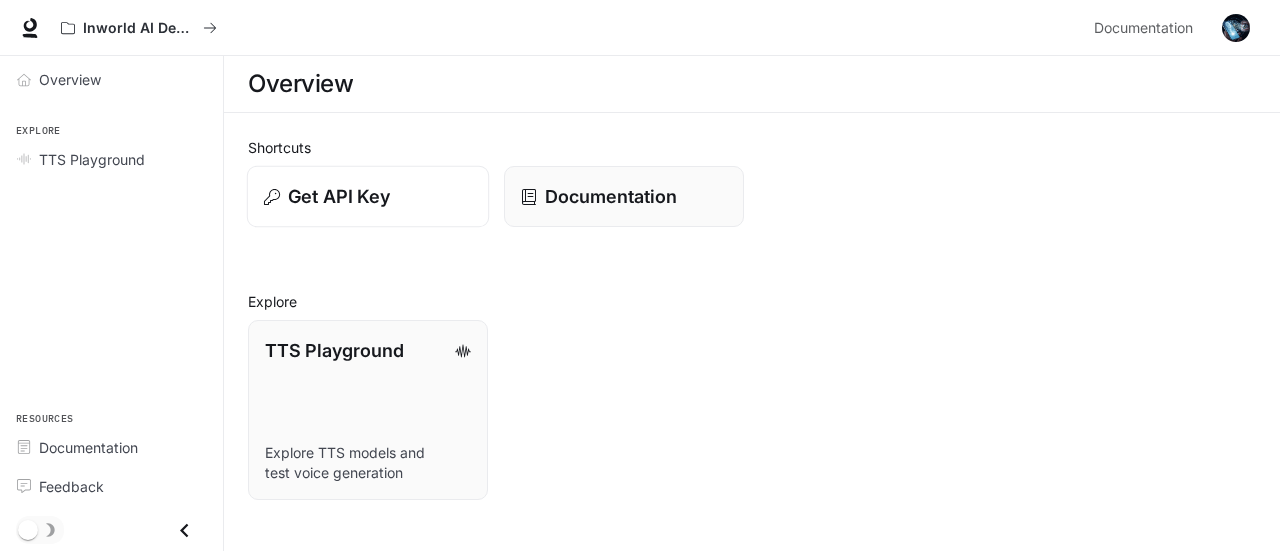 click on "Get API Key" at bounding box center [339, 196] 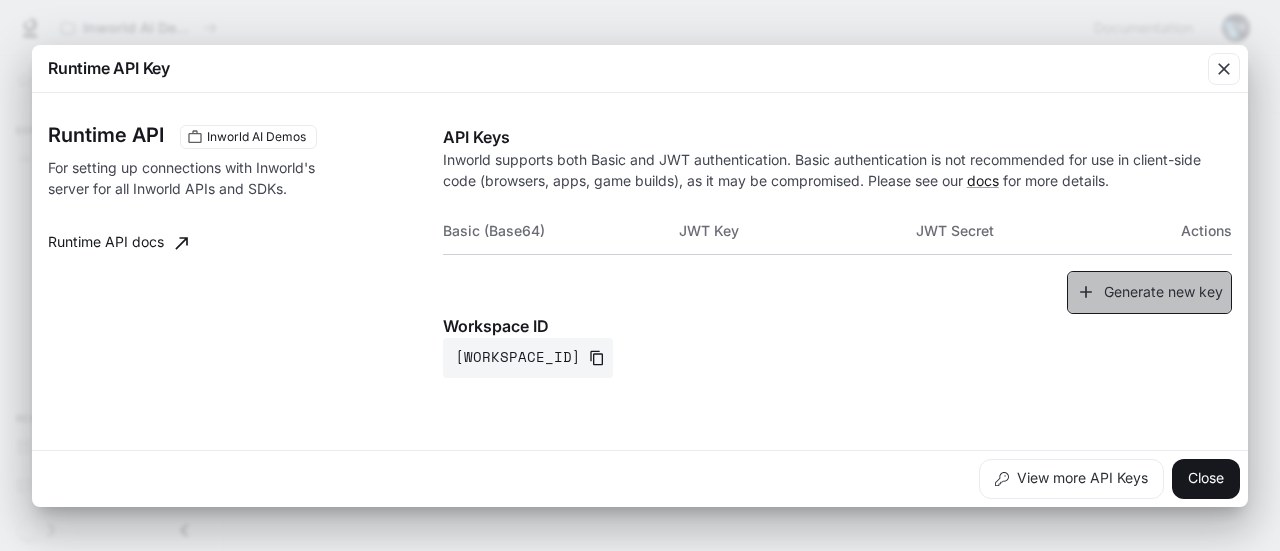 click on "Generate new key" at bounding box center (1149, 292) 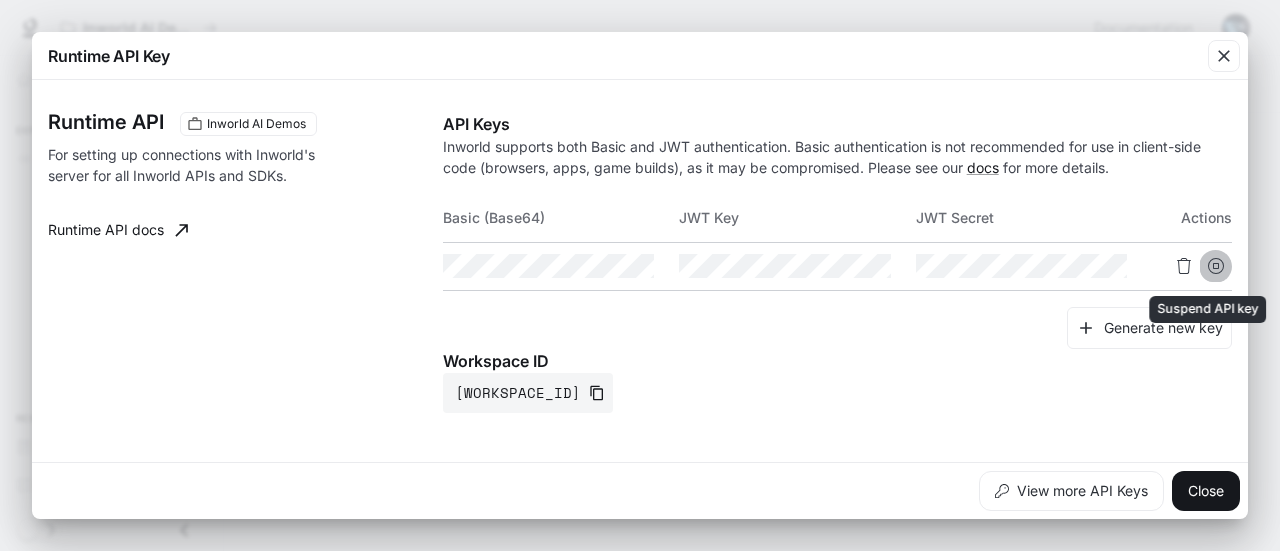 click 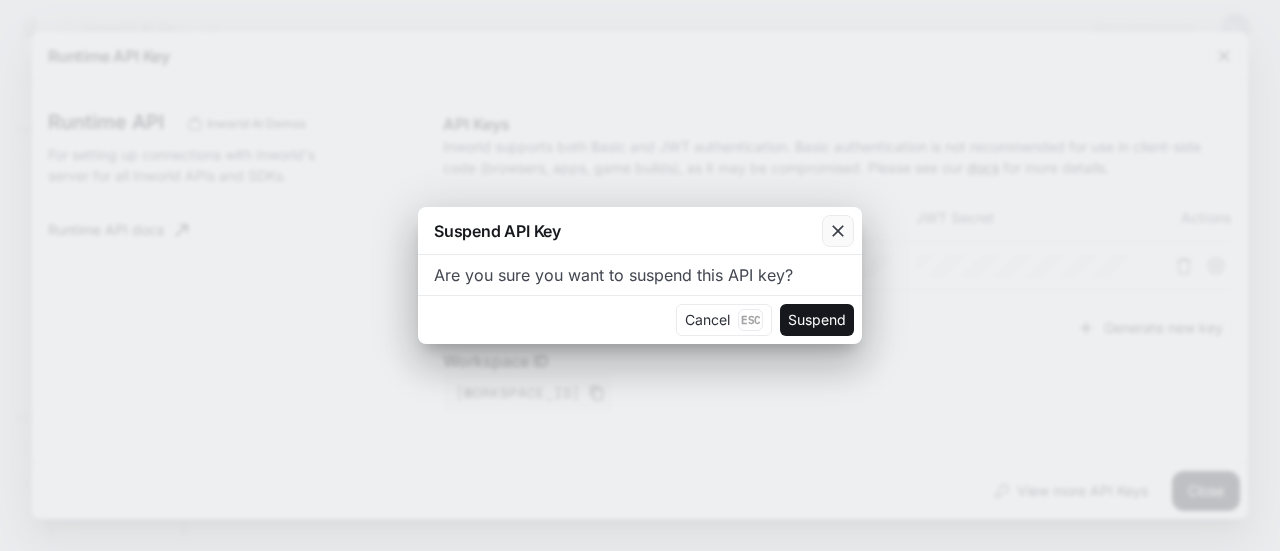click 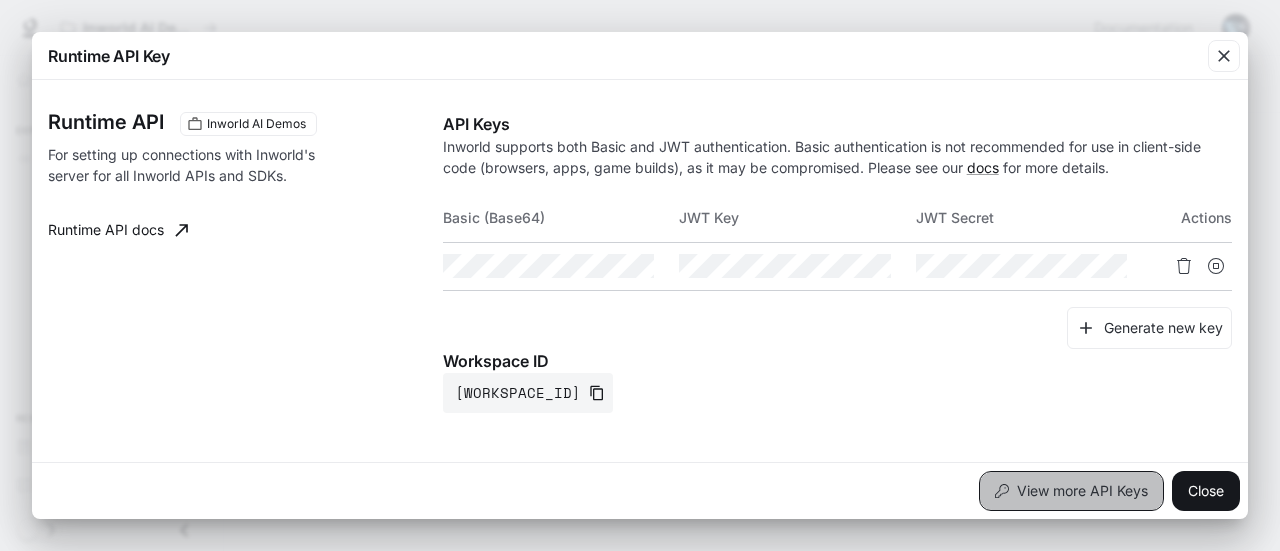 click on "View more API Keys" at bounding box center [1071, 491] 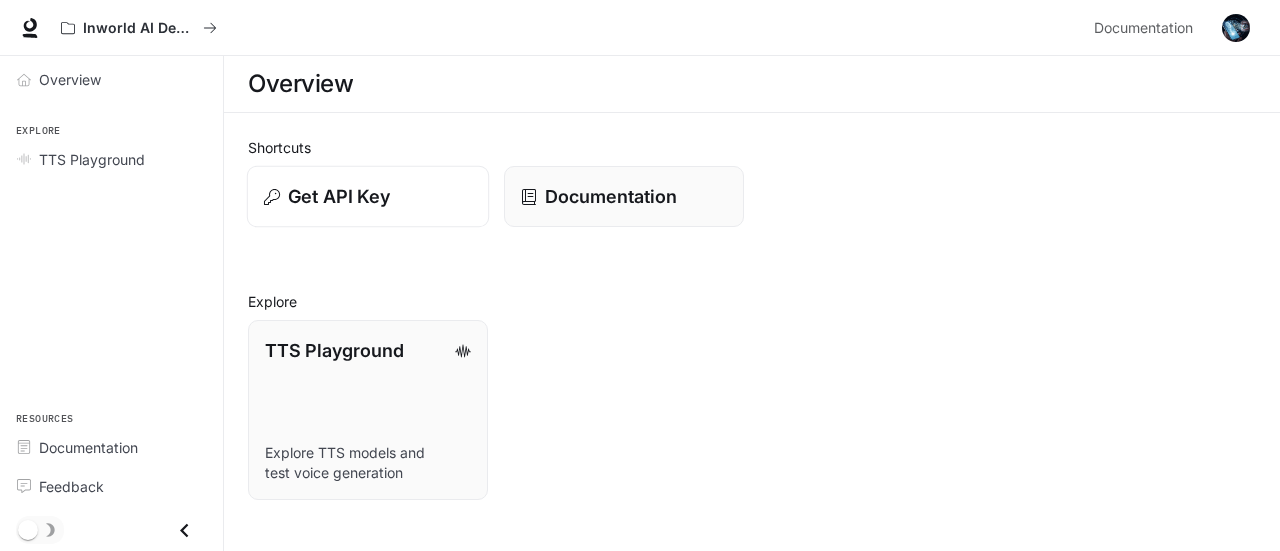 click on "Get API Key" at bounding box center (368, 196) 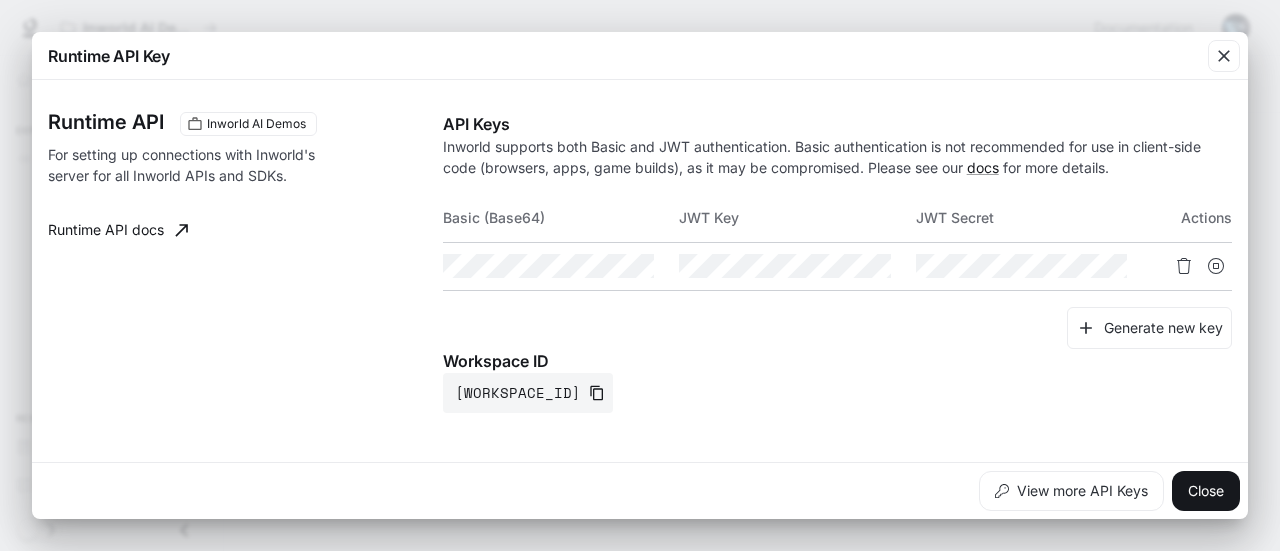 click on "Runtime API docs" at bounding box center (118, 230) 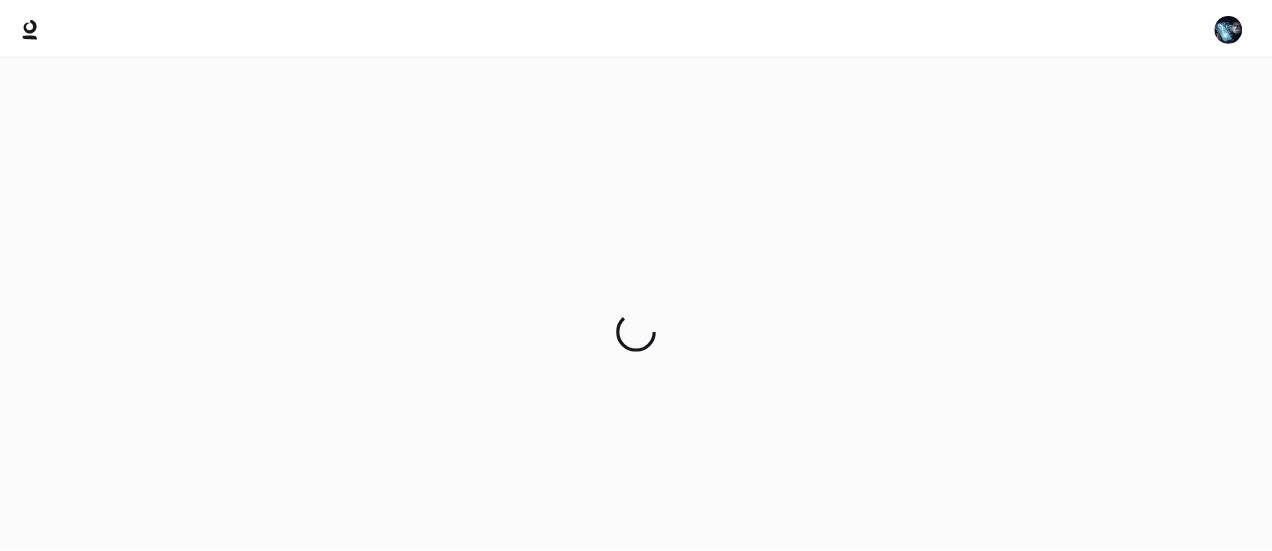 scroll, scrollTop: 0, scrollLeft: 0, axis: both 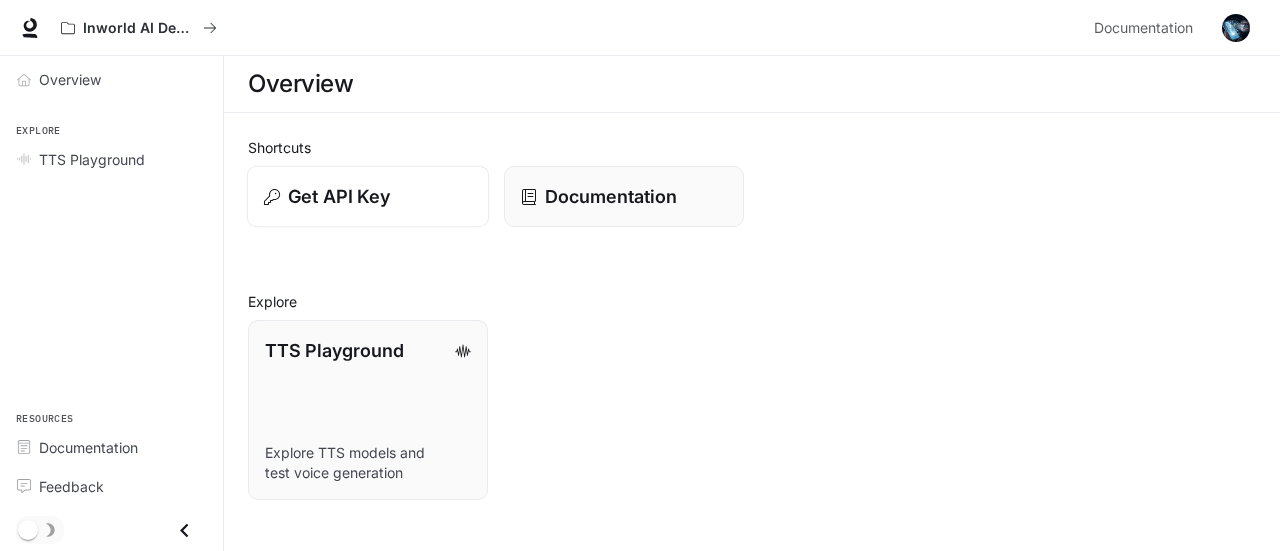 click on "Get API Key" at bounding box center [368, 196] 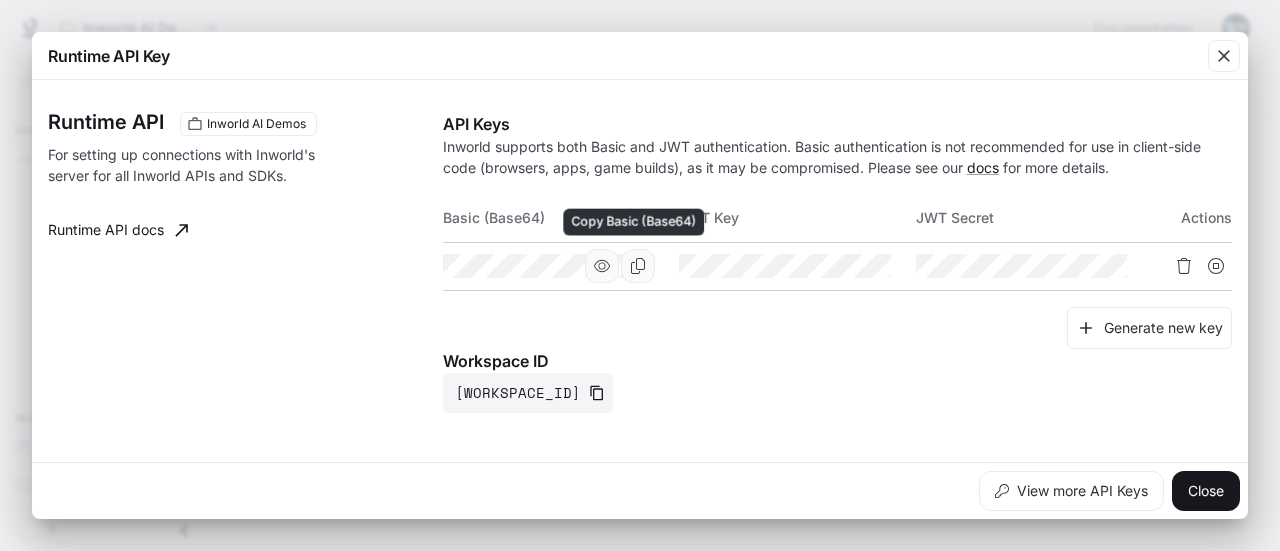 click at bounding box center [638, 266] 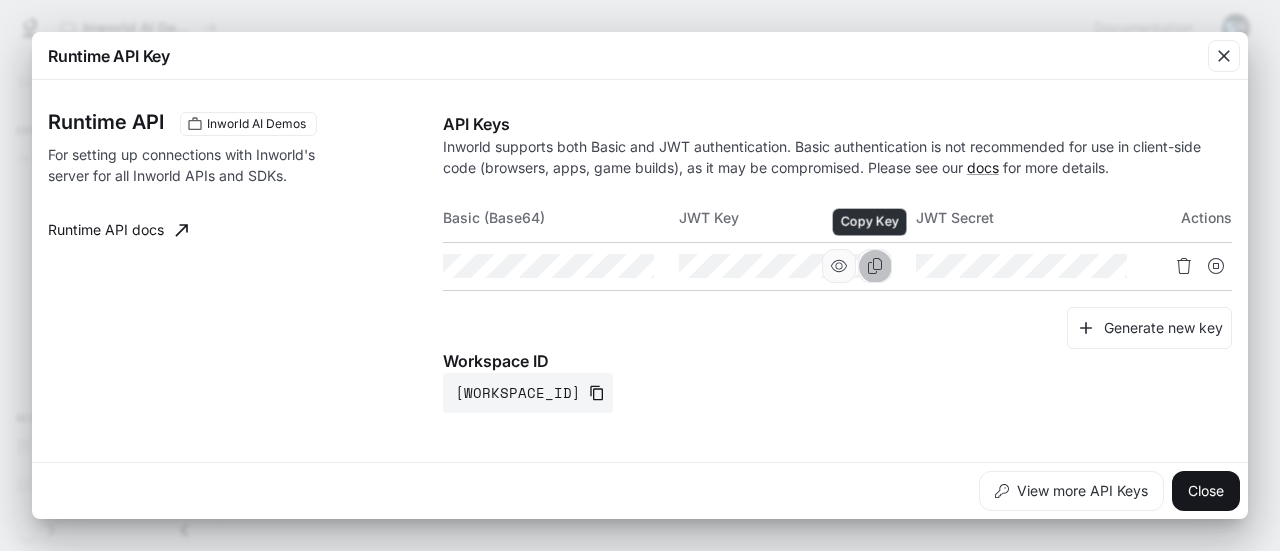 click 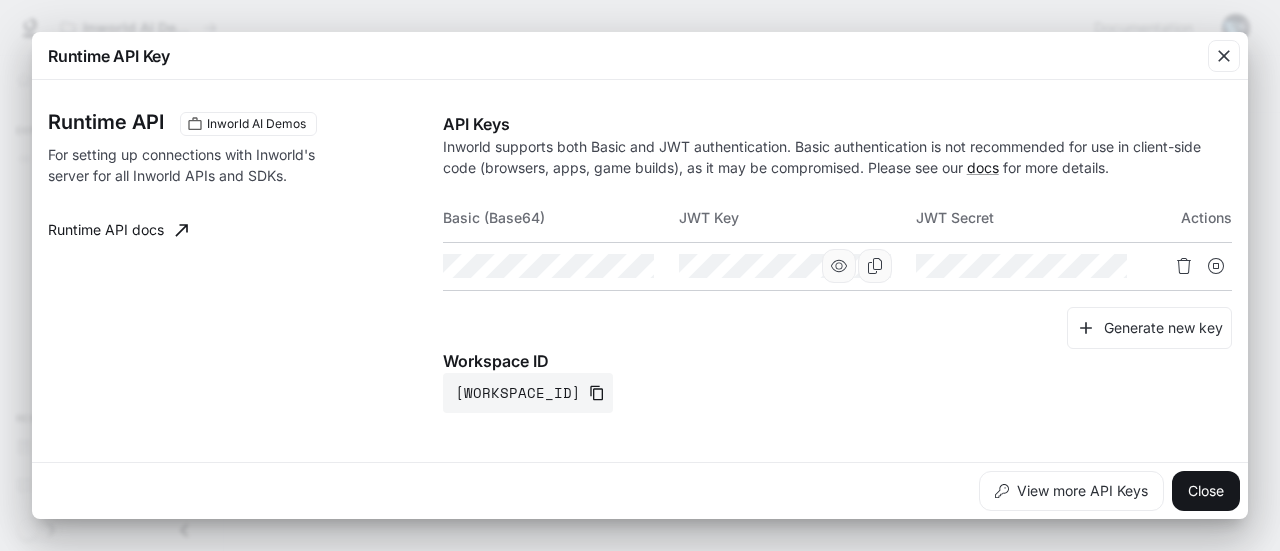 click on "JWT Secret" at bounding box center (1034, 218) 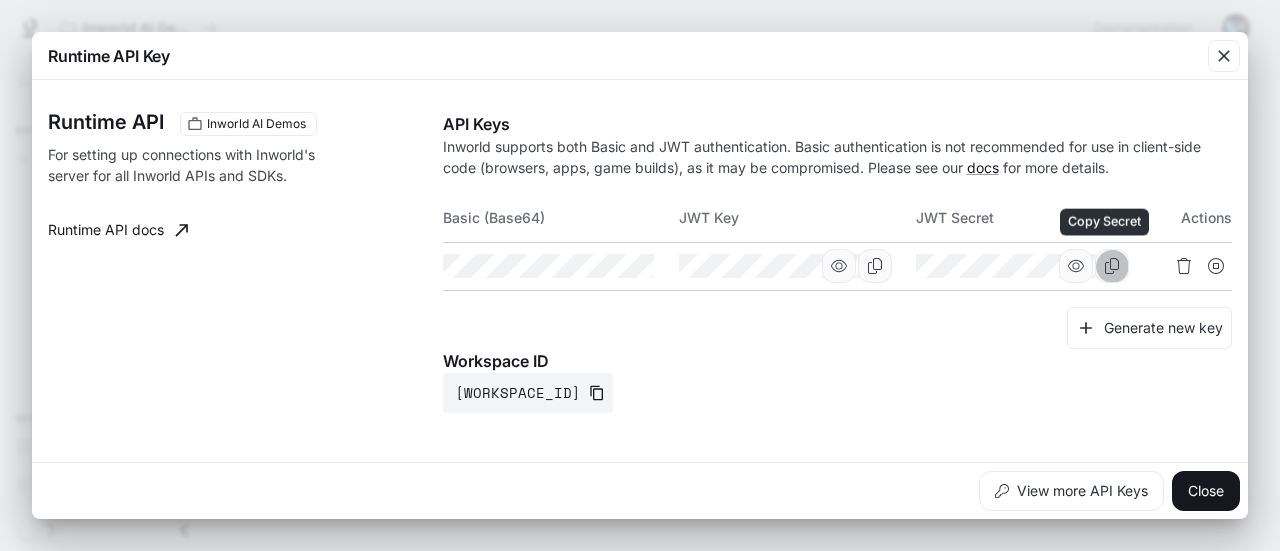 click 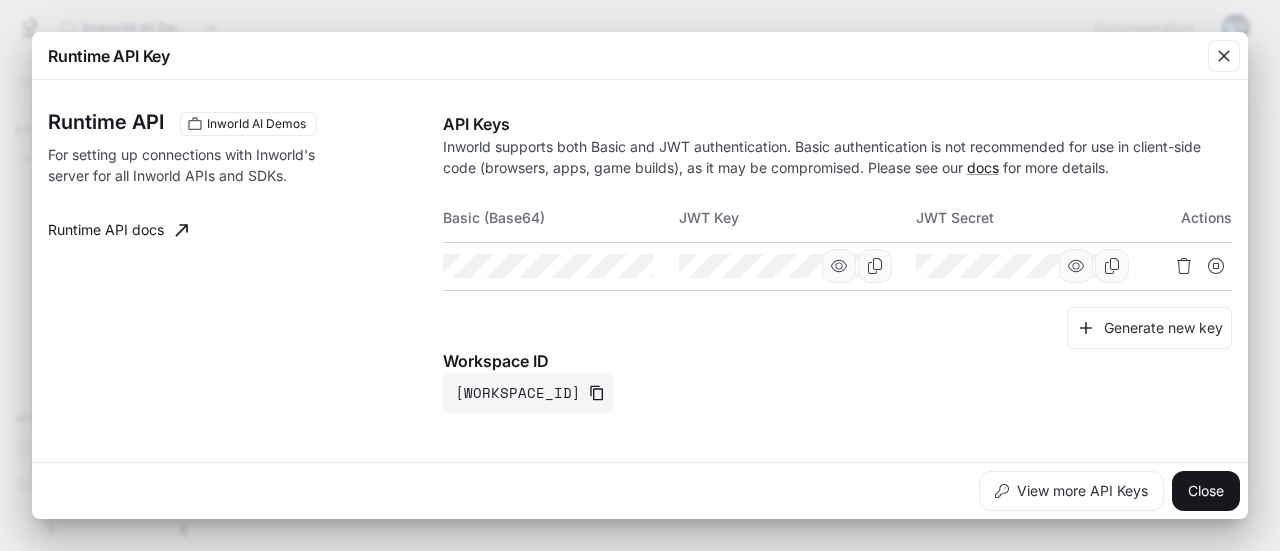 click on "Workspace ID default-eti81ekqmmxf92d-cn4kmg" at bounding box center (837, 381) 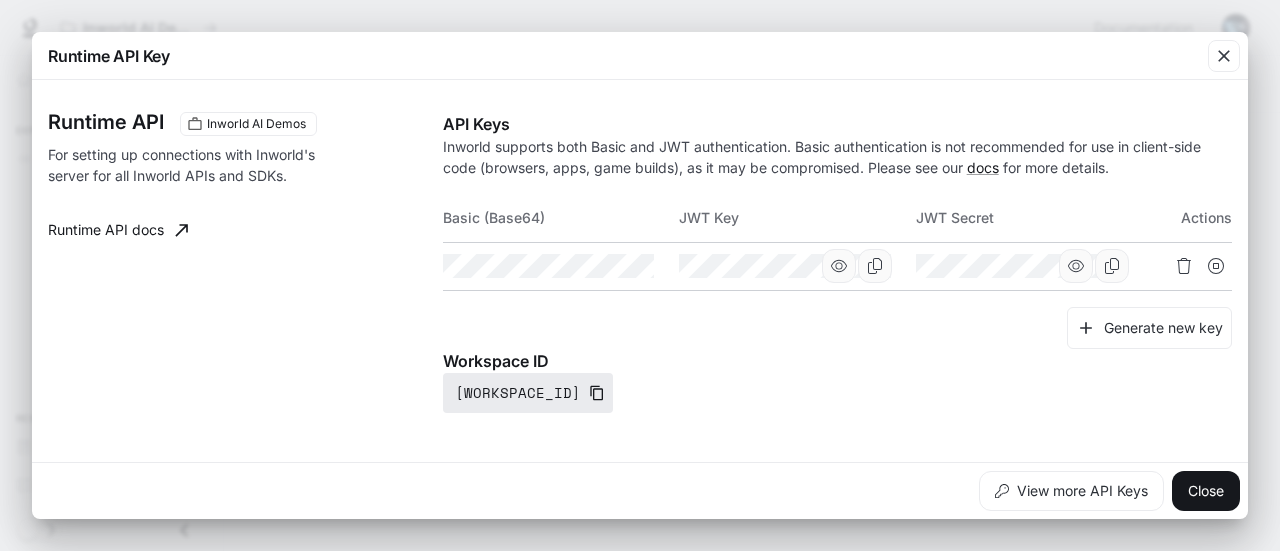 click 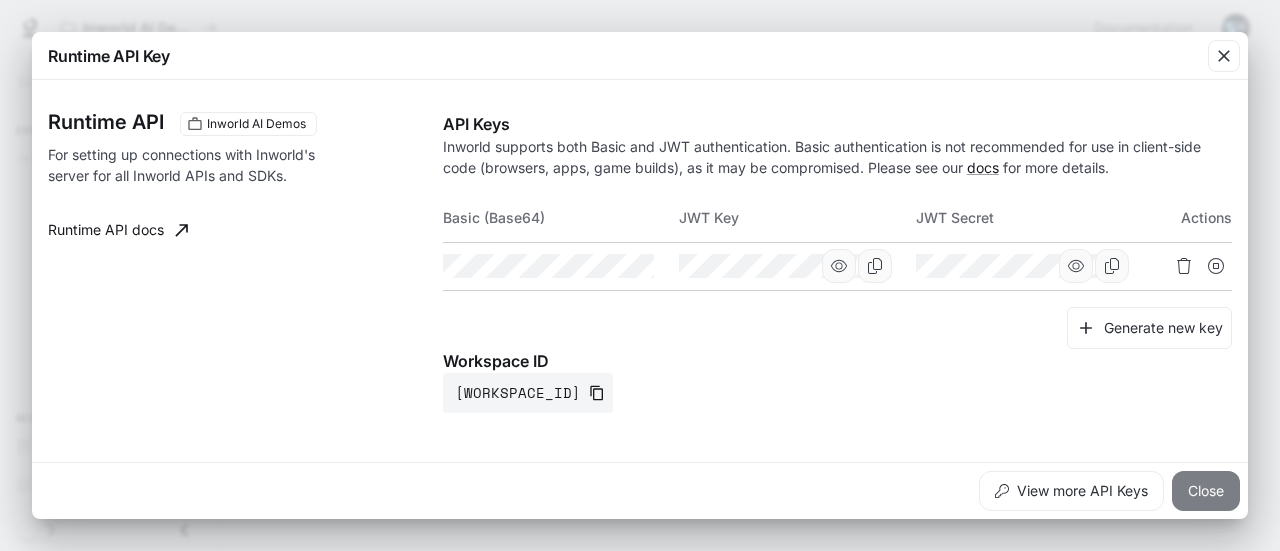 click on "Close" at bounding box center (1206, 491) 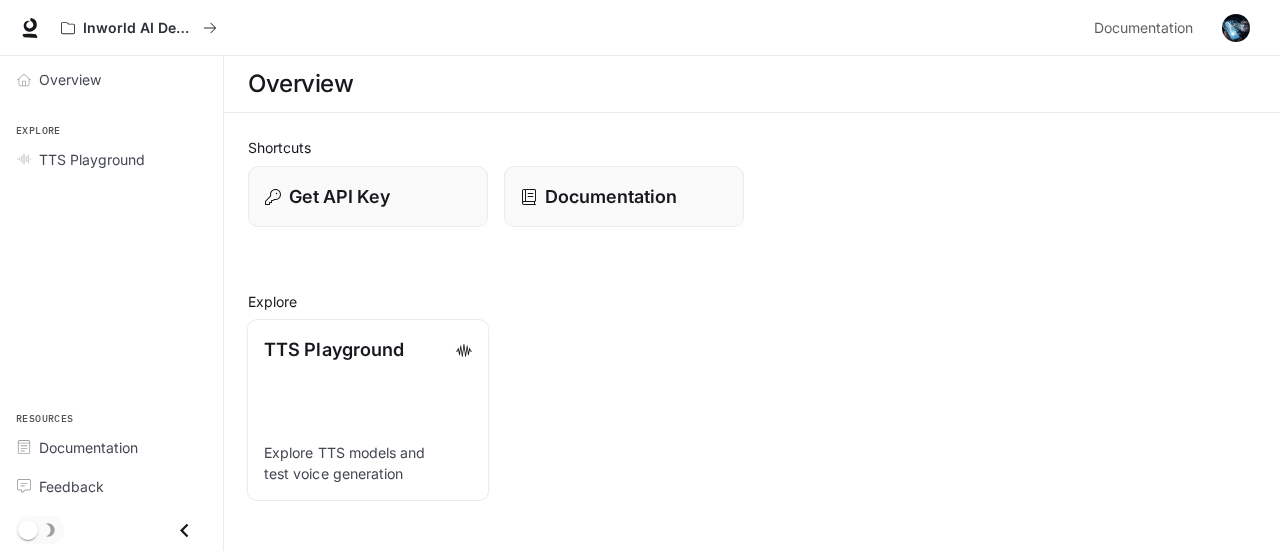 click on "TTS Playground Explore TTS models and test voice generation" at bounding box center (368, 410) 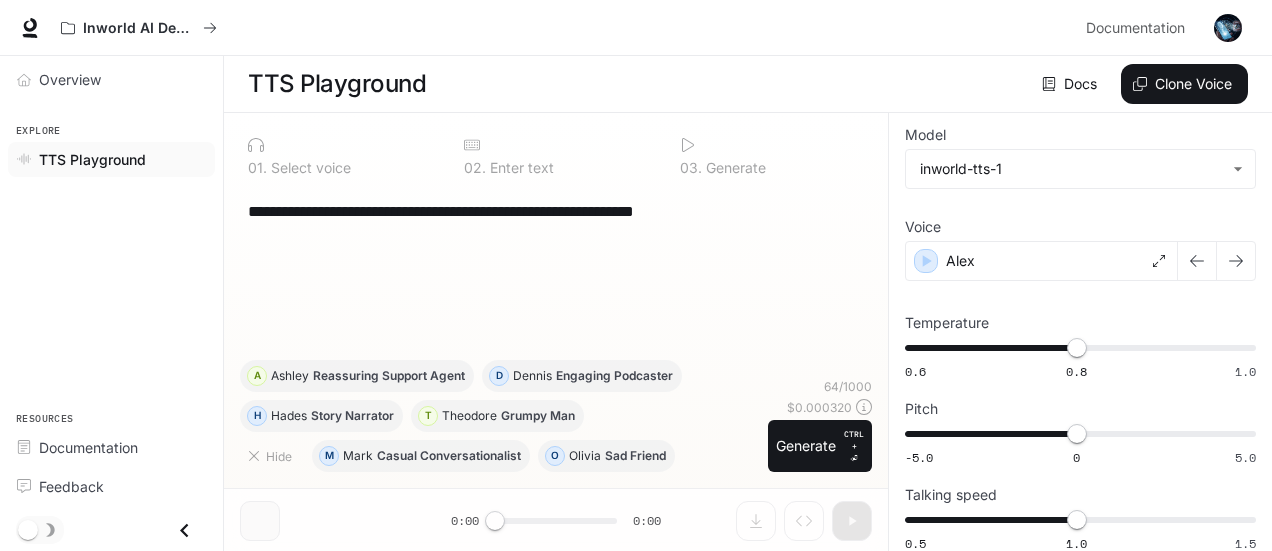 scroll, scrollTop: 3, scrollLeft: 0, axis: vertical 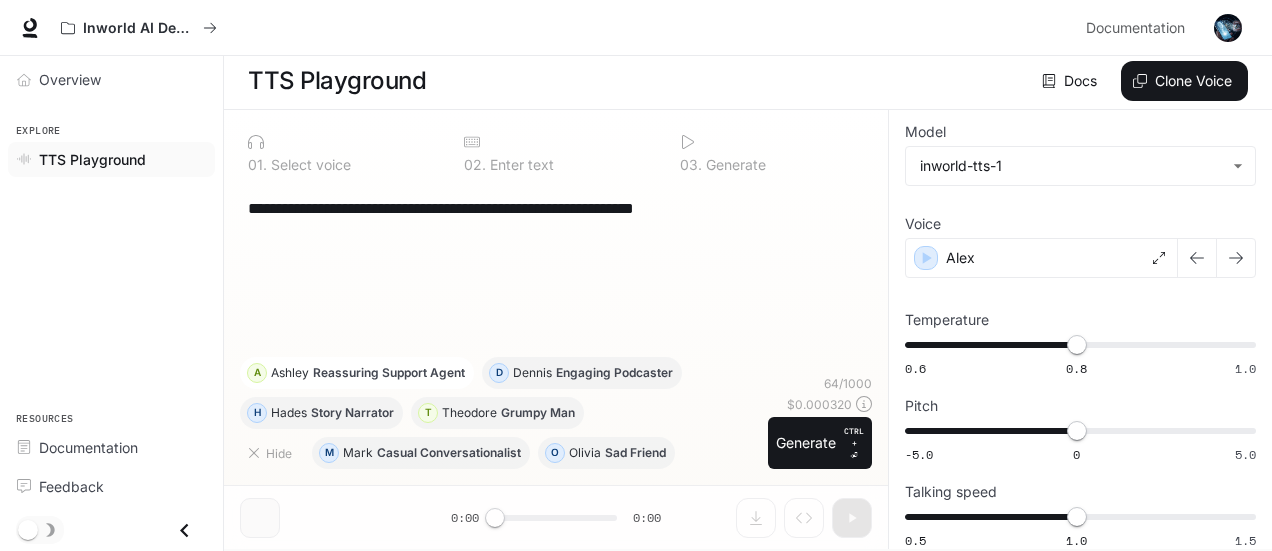 click on "Reassuring Support Agent" at bounding box center [389, 373] 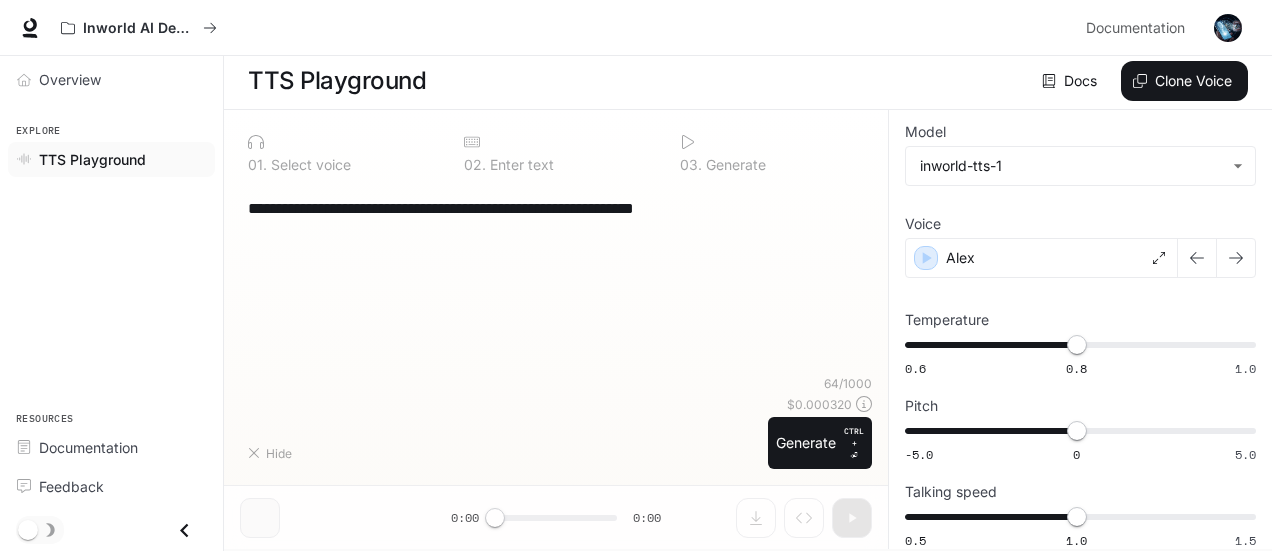 type on "**********" 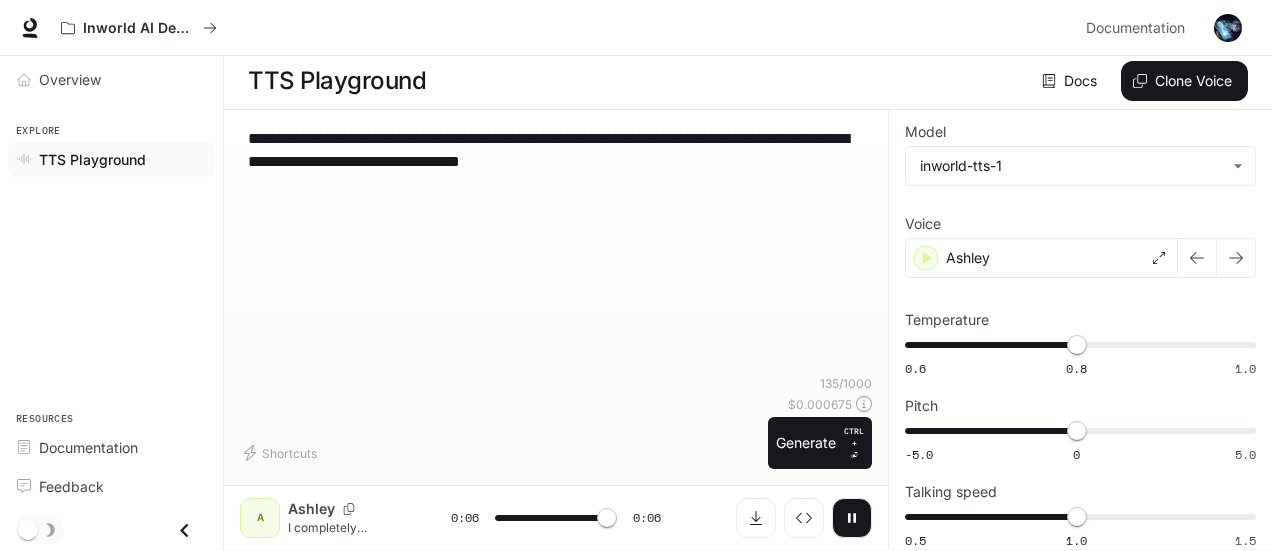 click on "A" at bounding box center [260, 518] 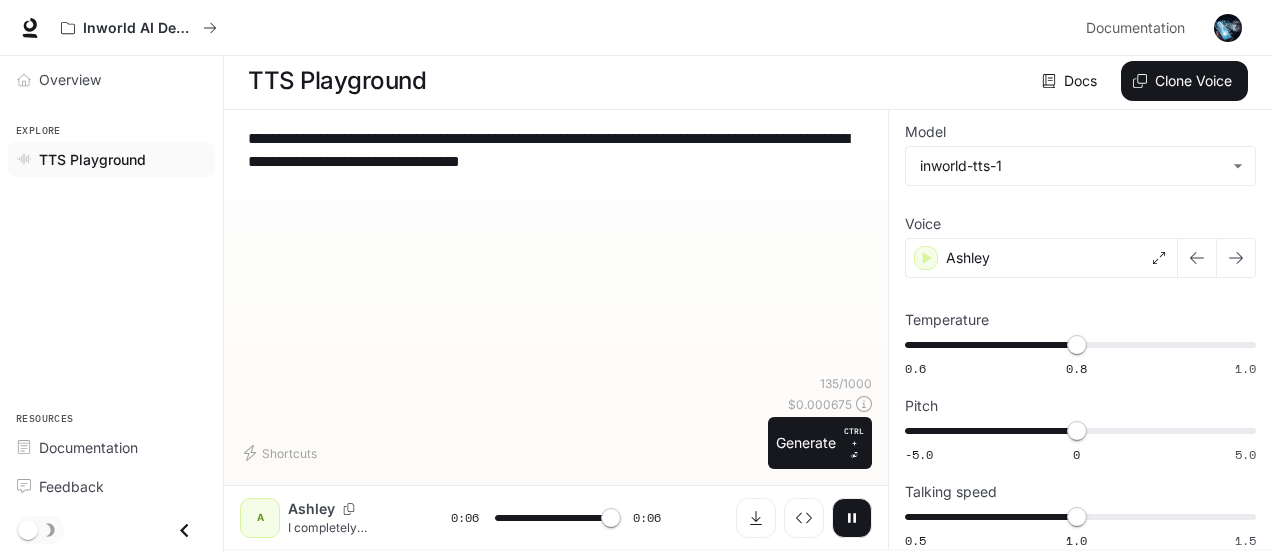 type on "*" 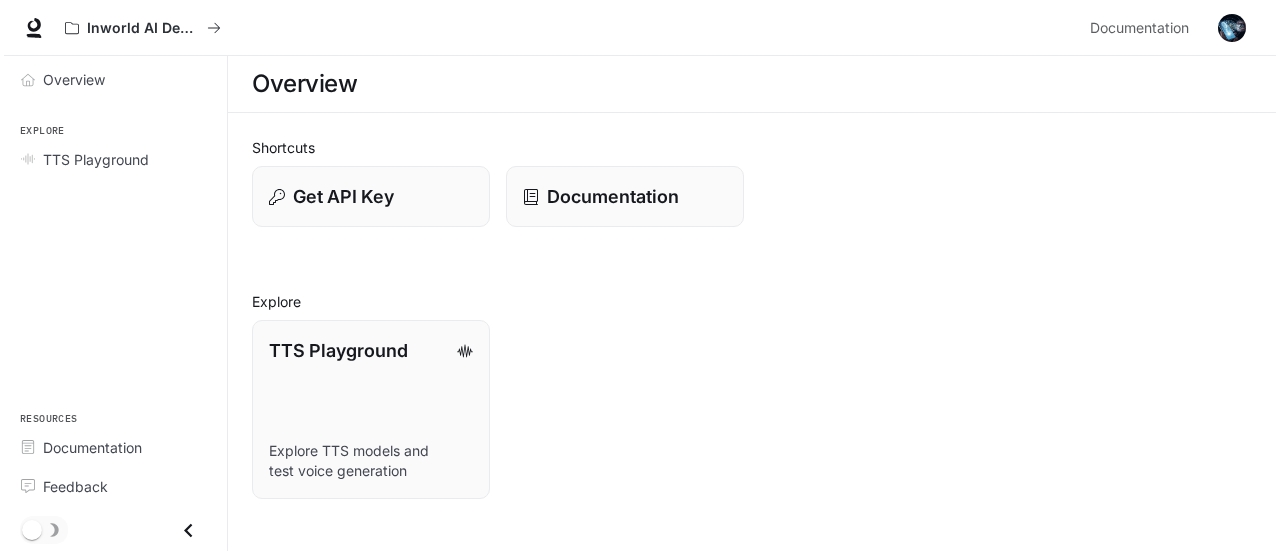 scroll, scrollTop: 0, scrollLeft: 0, axis: both 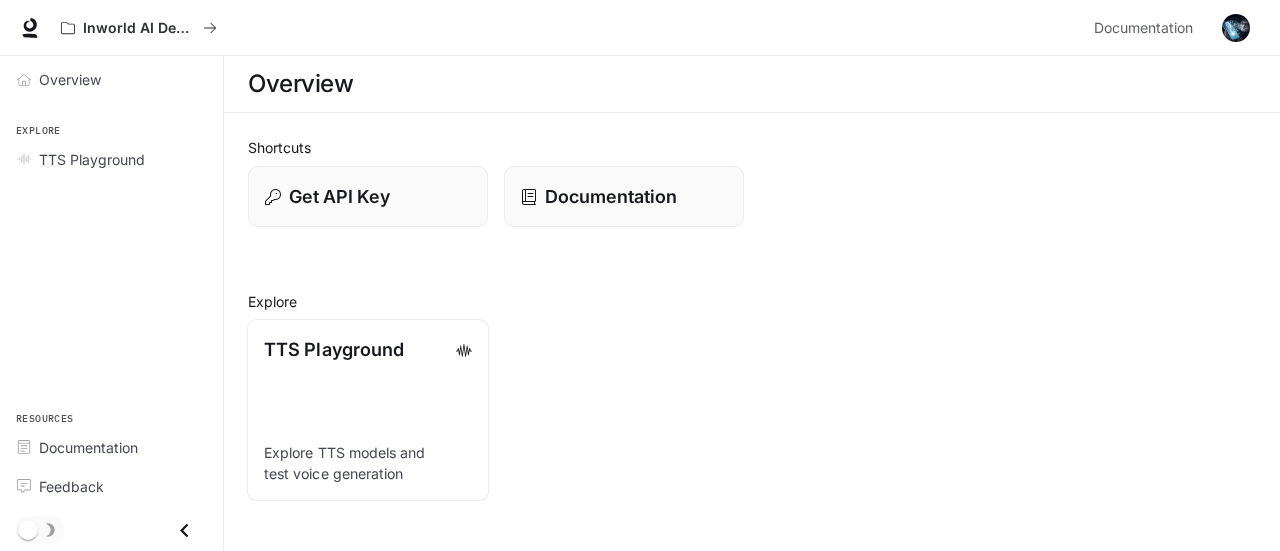 click on "TTS Playground Explore TTS models and test voice generation" at bounding box center [368, 410] 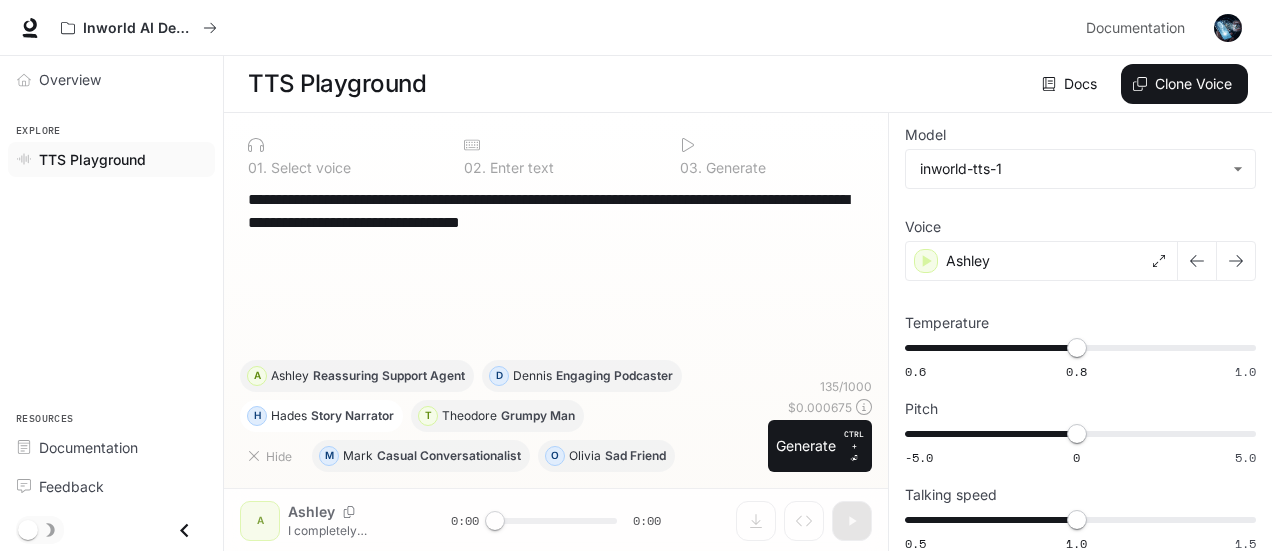click on "H Hades Story Narrator" at bounding box center [321, 416] 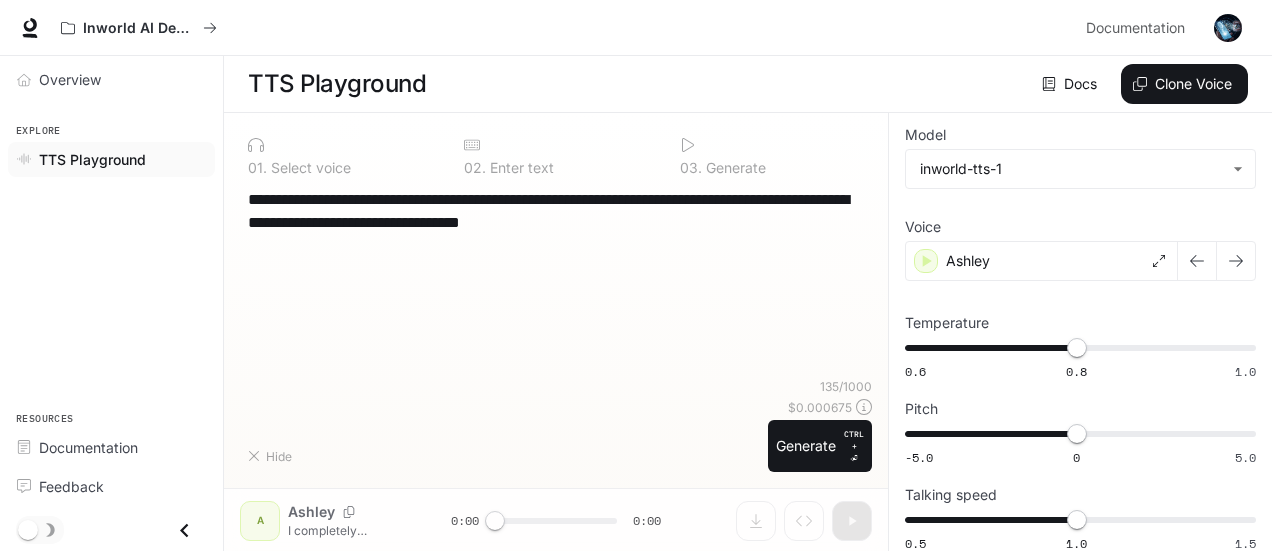 type on "**********" 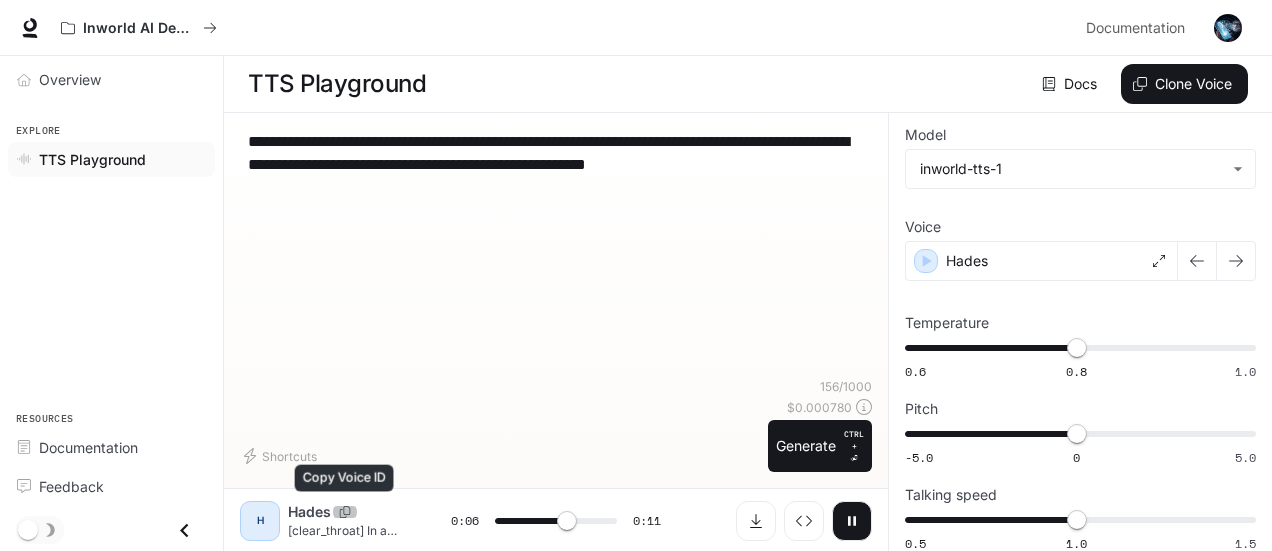 click 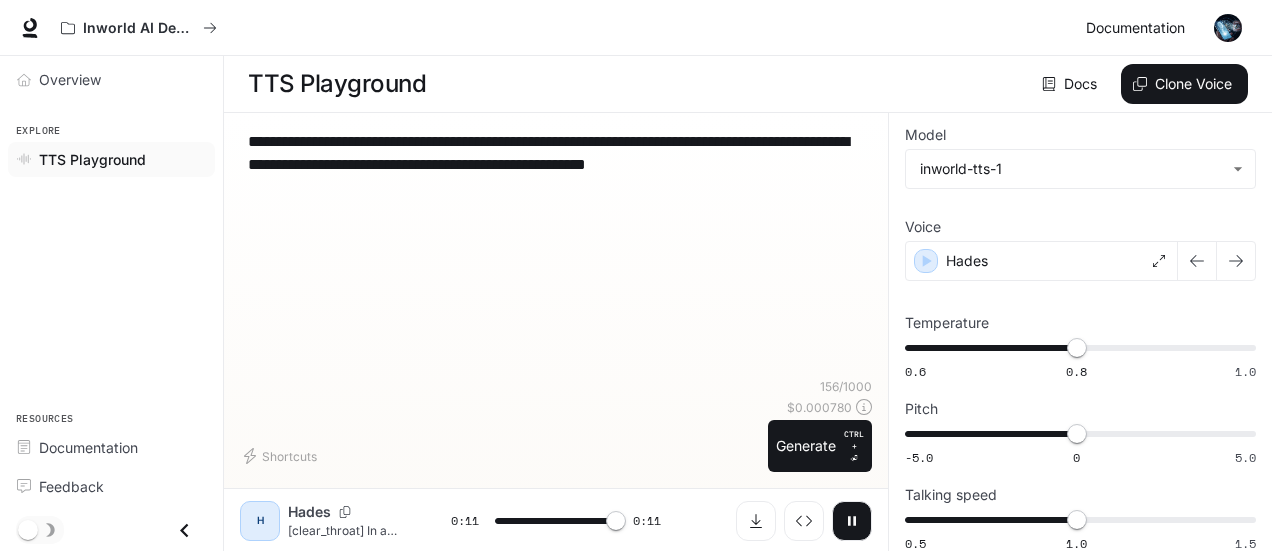 type on "*" 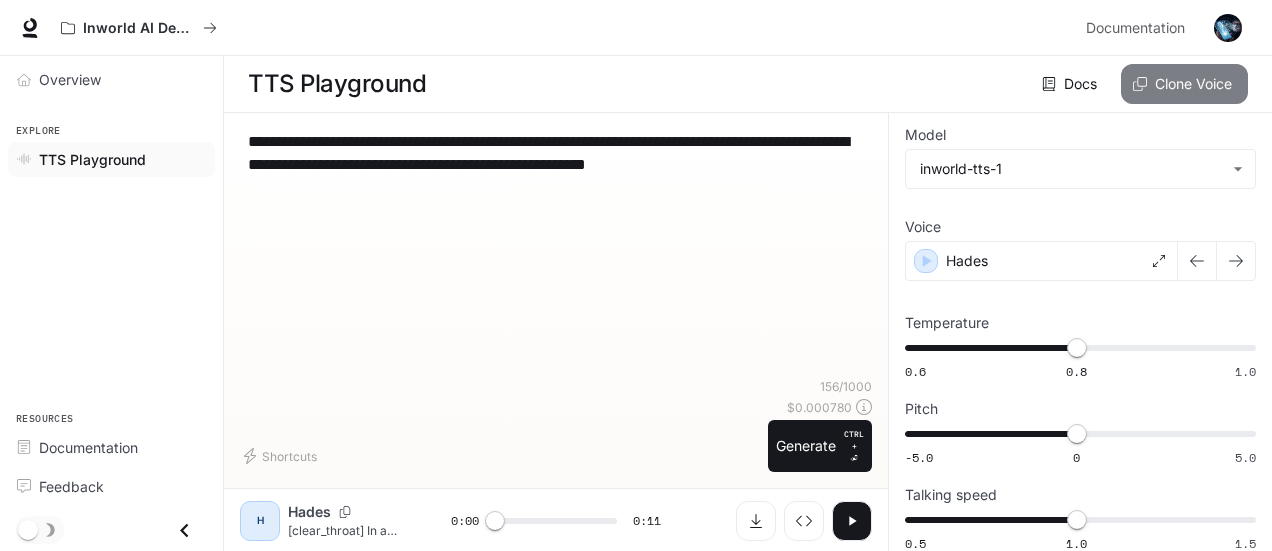 click on "Clone Voice" at bounding box center (1184, 84) 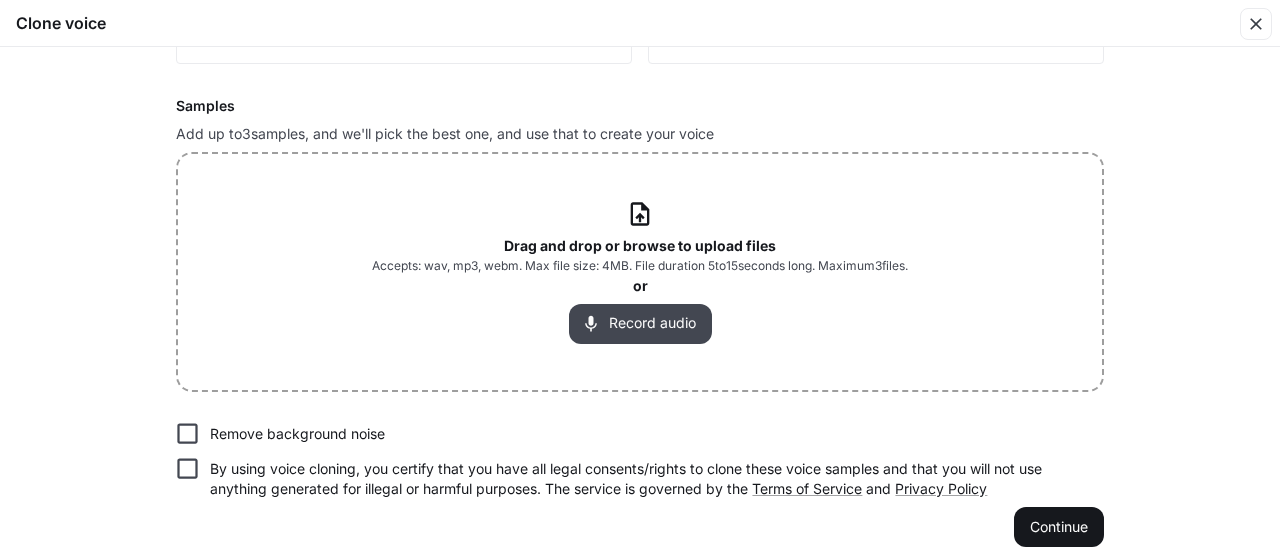 scroll, scrollTop: 210, scrollLeft: 0, axis: vertical 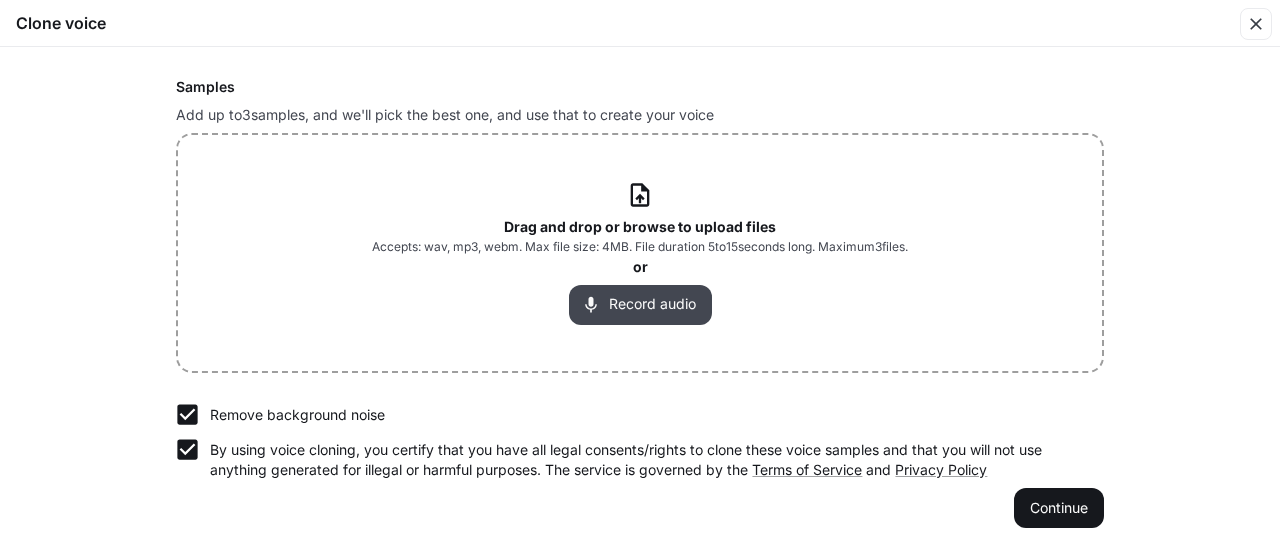 click on "Record audio" at bounding box center (640, 305) 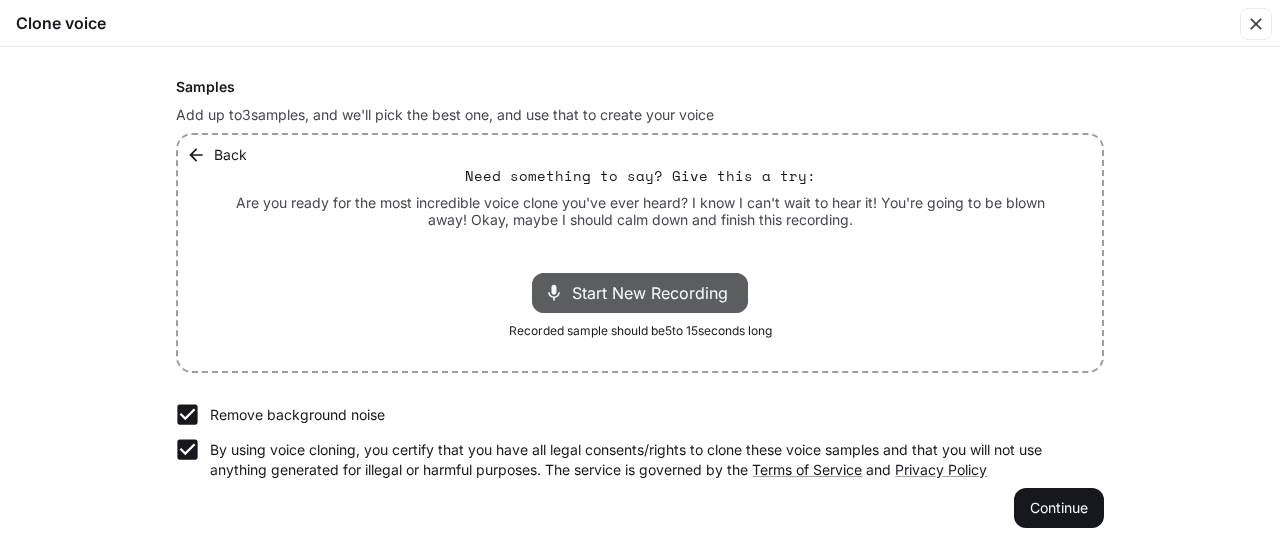 click on "Start New Recording" at bounding box center [656, 293] 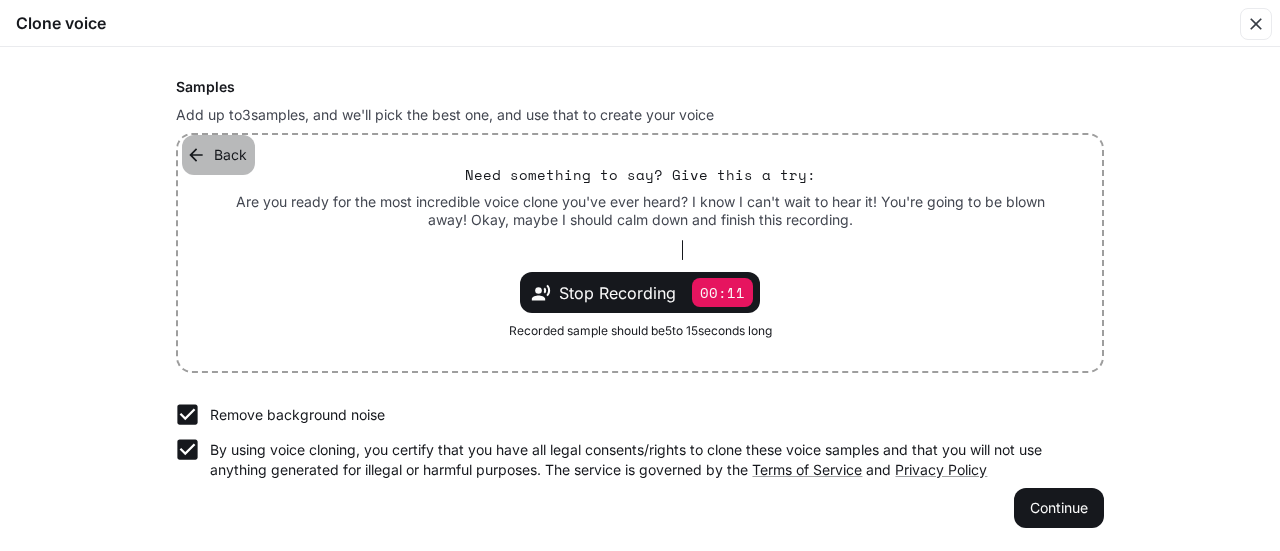 click on "Back" at bounding box center [218, 155] 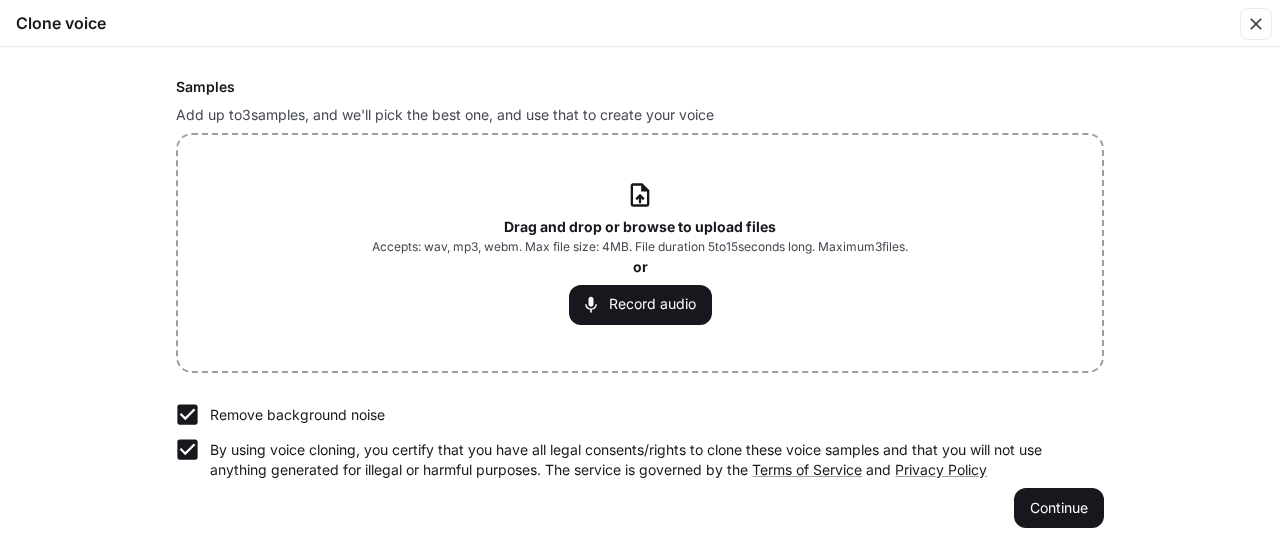click on "Back Need something to say? Give this a try: Are you ready for the most incredible voice clone you've ever heard? I know I can't wait to hear it! You're going to be blown away! Okay, maybe I should calm down and finish this recording. Stop Recording 00:11 Recorded sample should be  5  to   15  seconds long Drag and drop or browse to upload files Accepts: wav, mp3, webm. Max file size: 4MB. File duration   5  to  15  seconds long. Maximum  3  files. or Record audio" at bounding box center (640, 253) 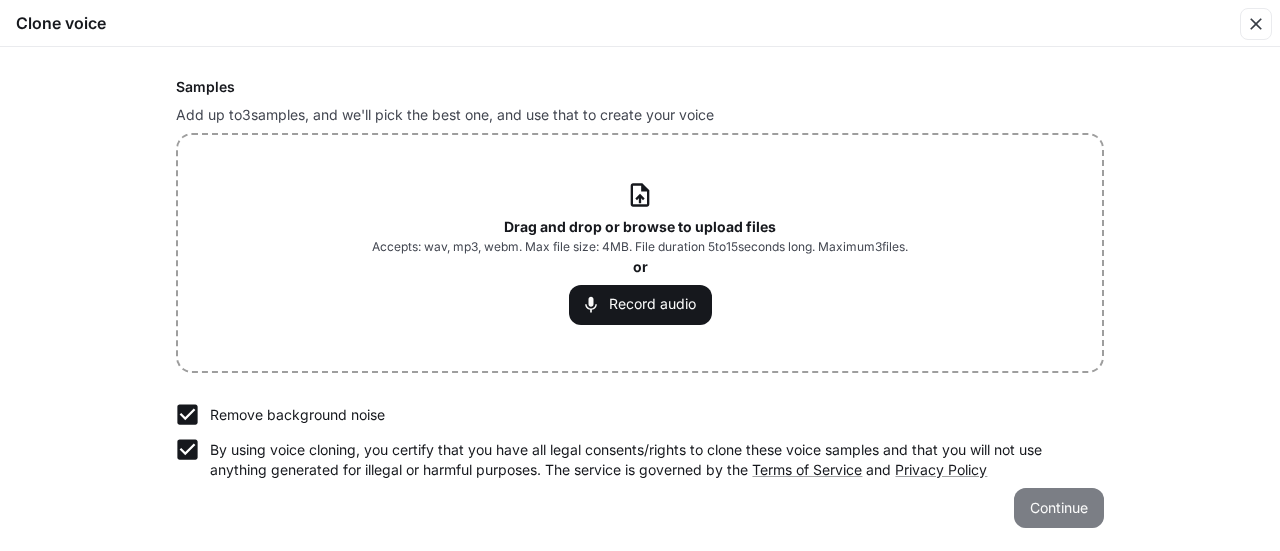 click on "Continue" at bounding box center [1059, 508] 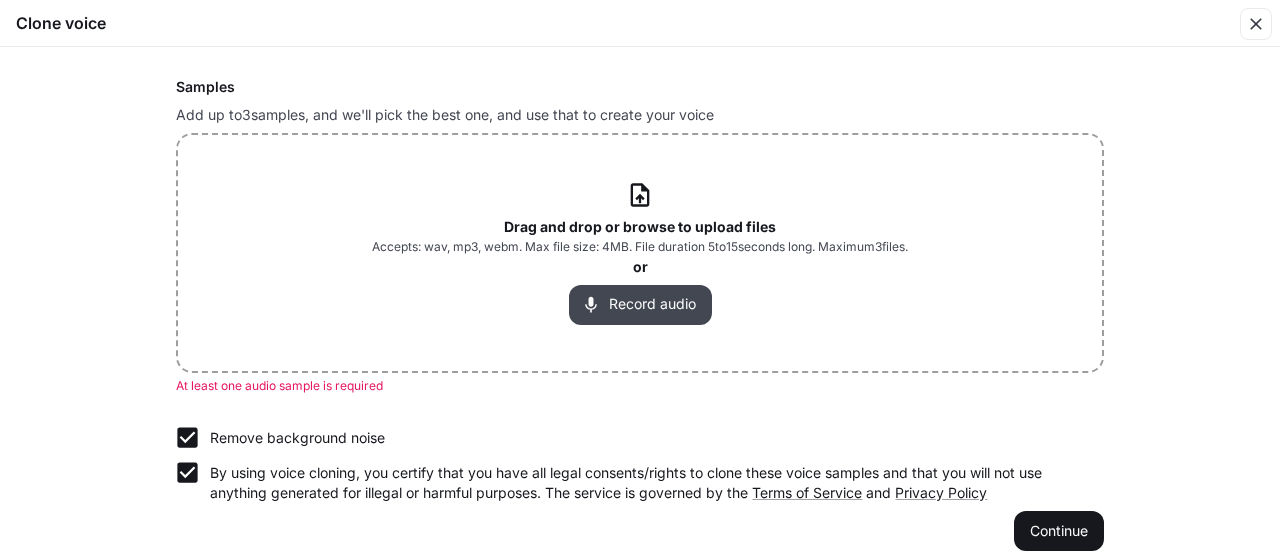 click on "Record audio" at bounding box center (640, 305) 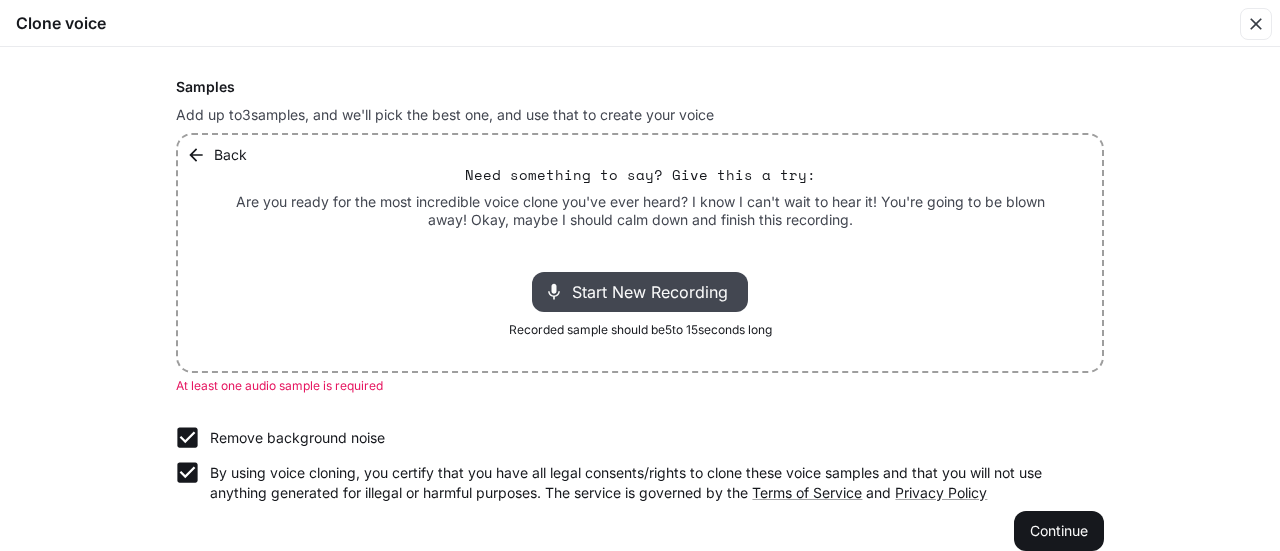 click on "Start New Recording" at bounding box center [656, 292] 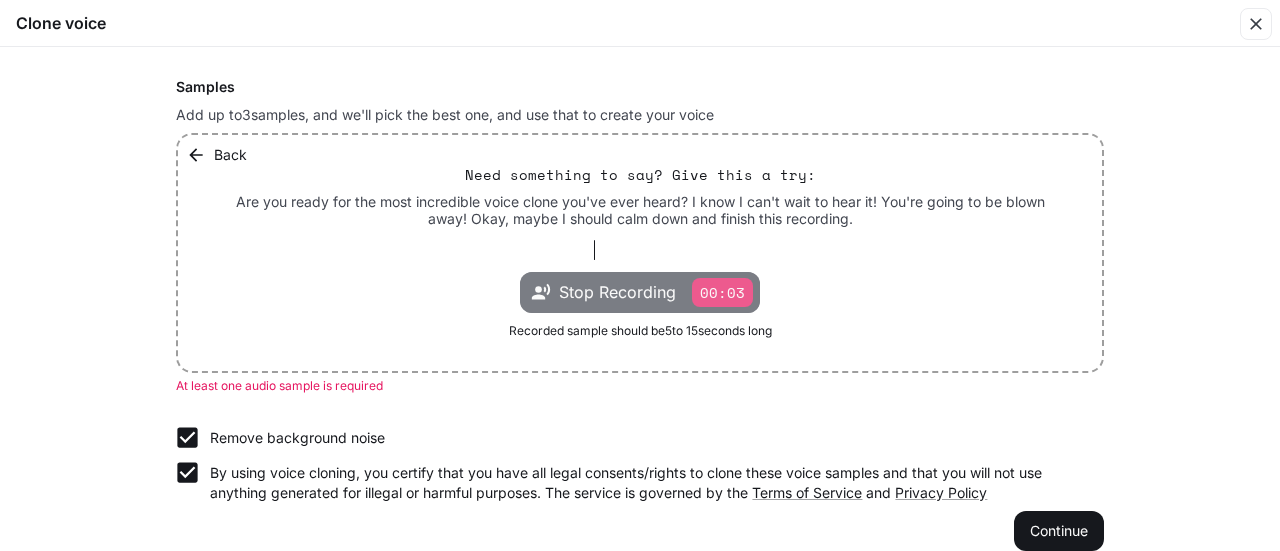 click on "00:03" at bounding box center [722, 292] 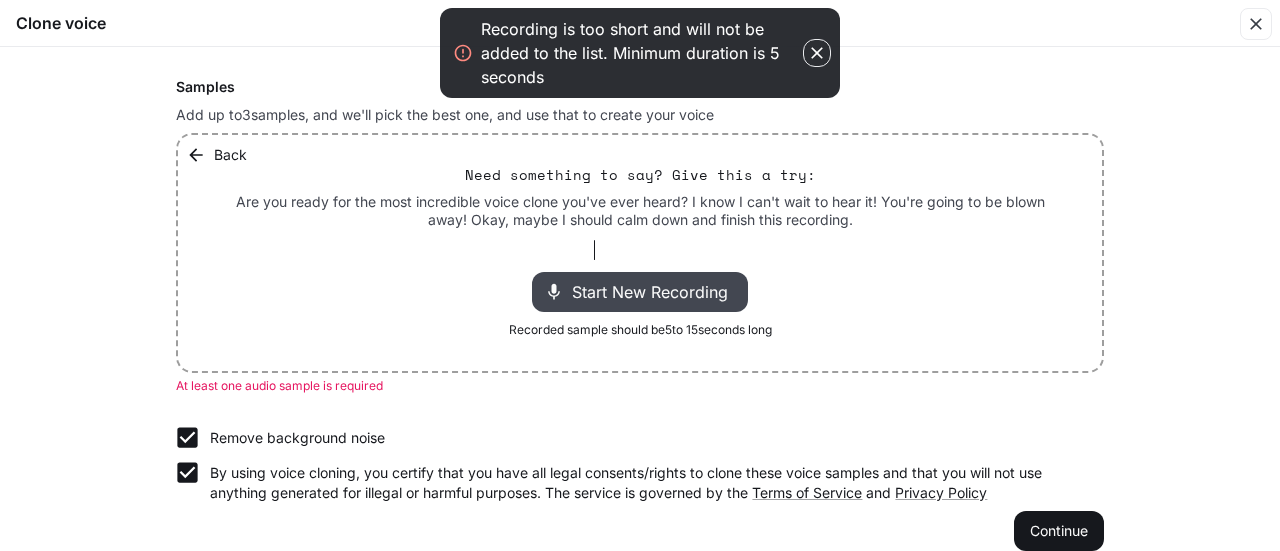 click at bounding box center [817, 53] 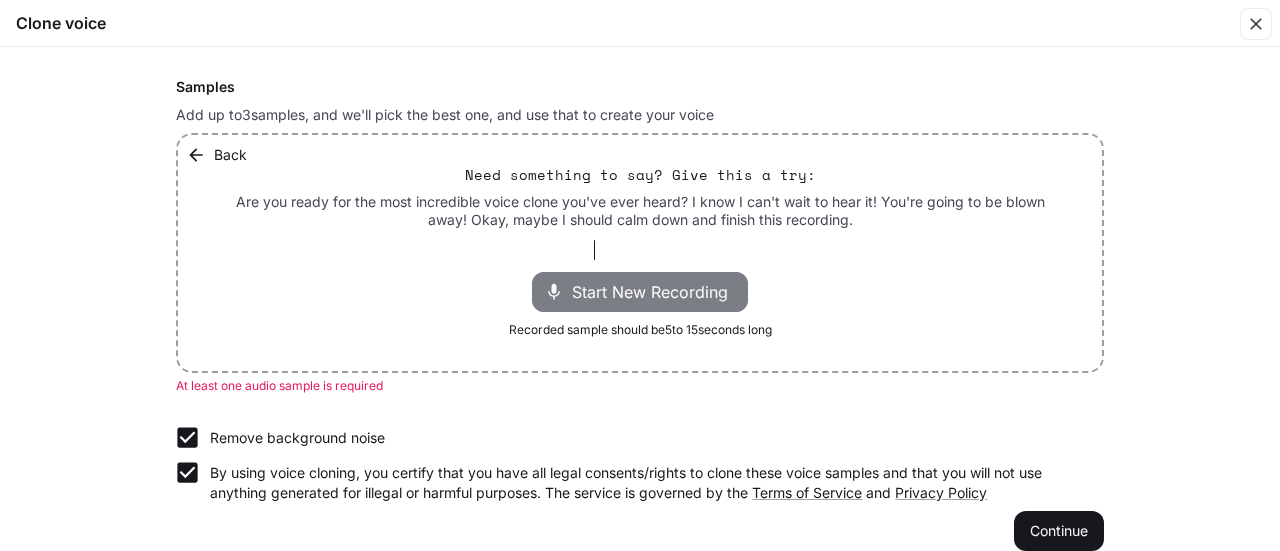 click on "Start New Recording" at bounding box center [656, 292] 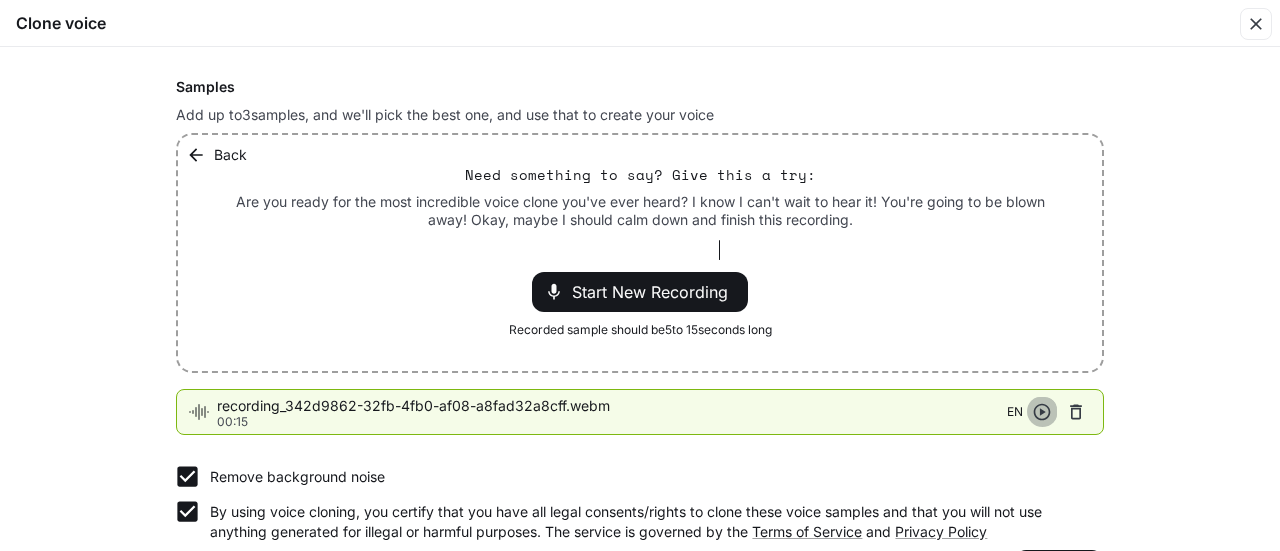 click 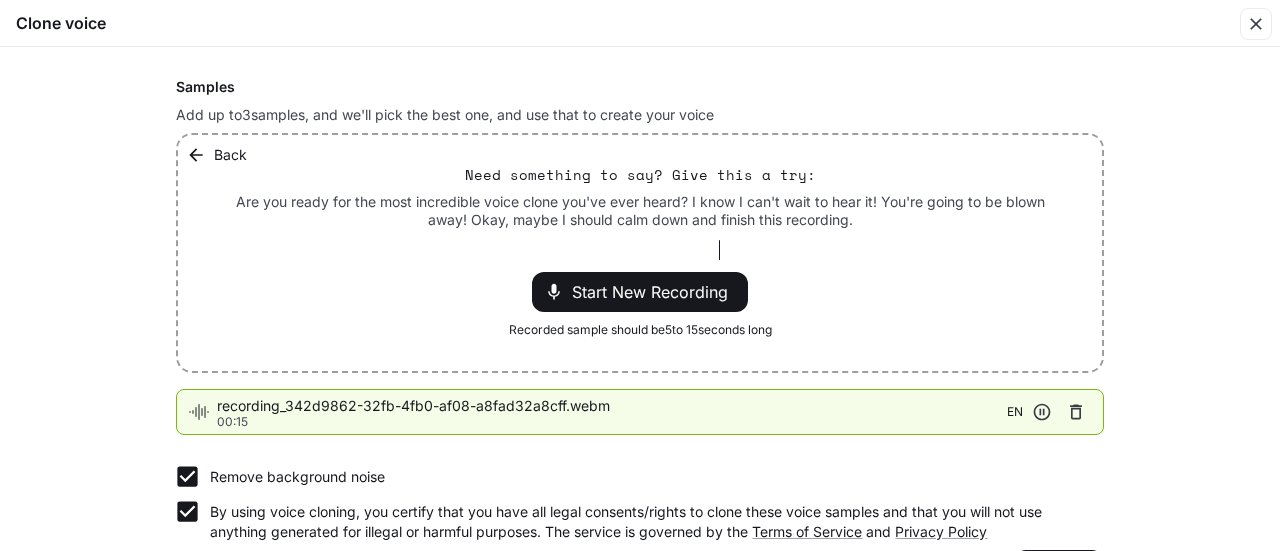 scroll, scrollTop: 296, scrollLeft: 0, axis: vertical 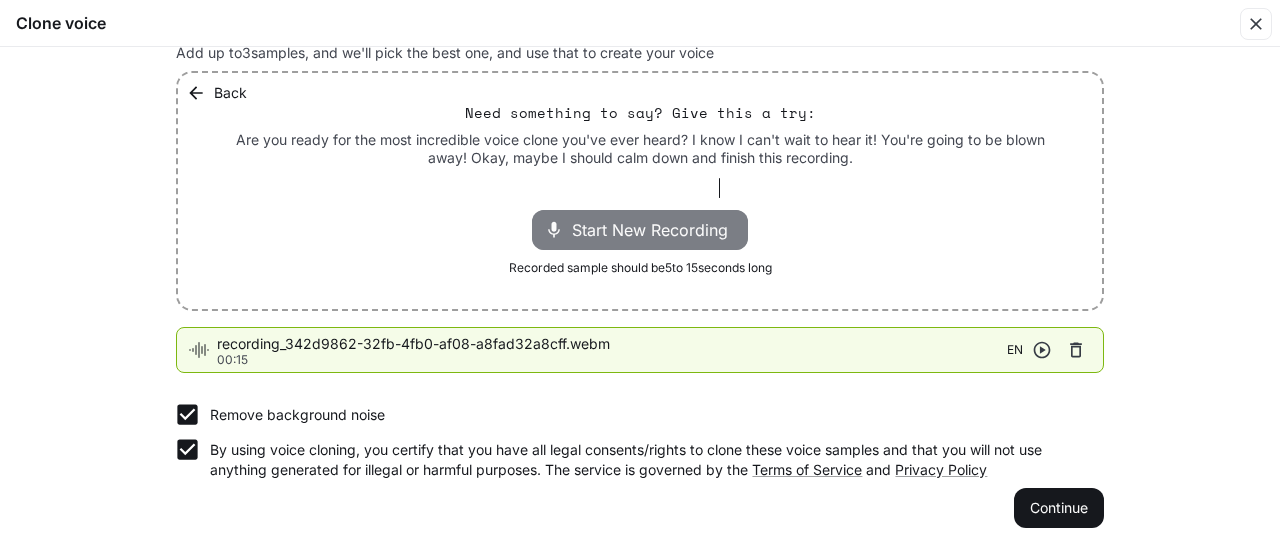 click on "Start New Recording" at bounding box center [656, 230] 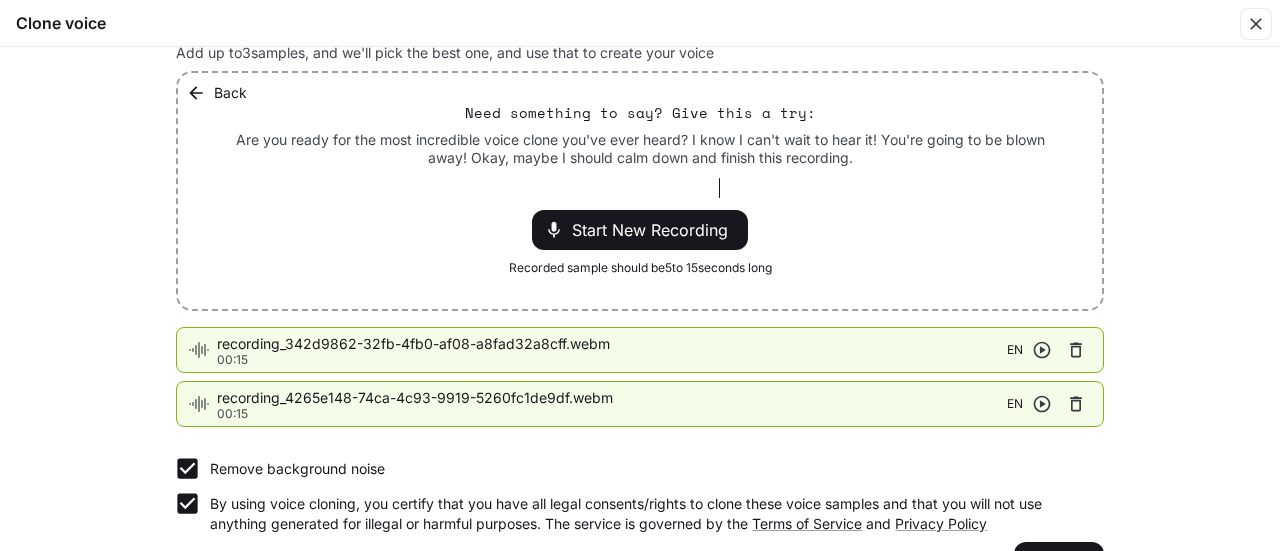 click 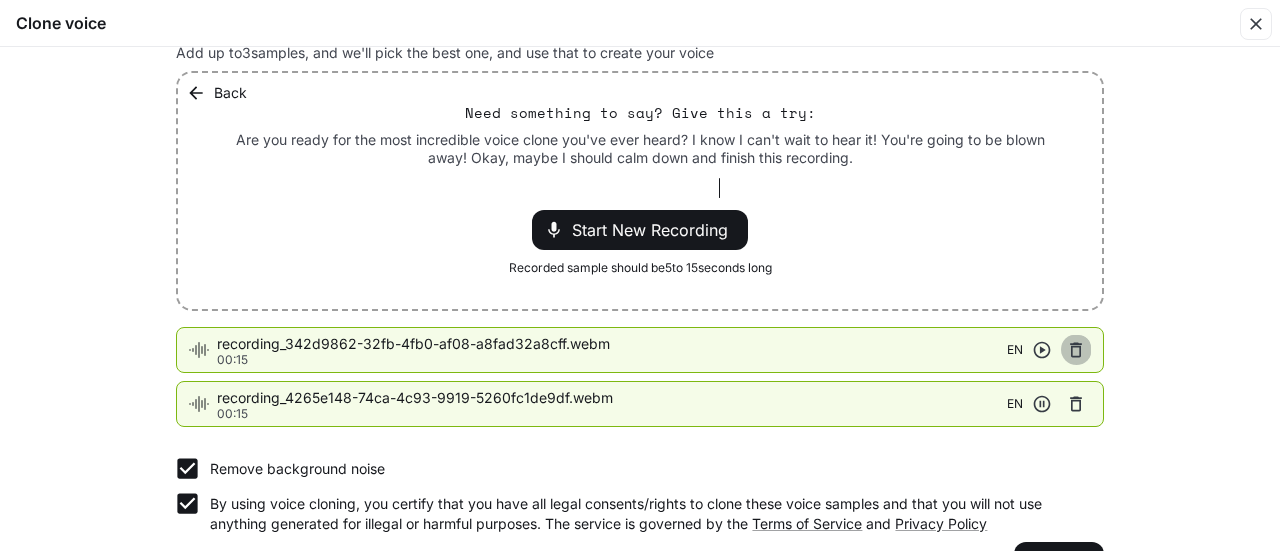 click 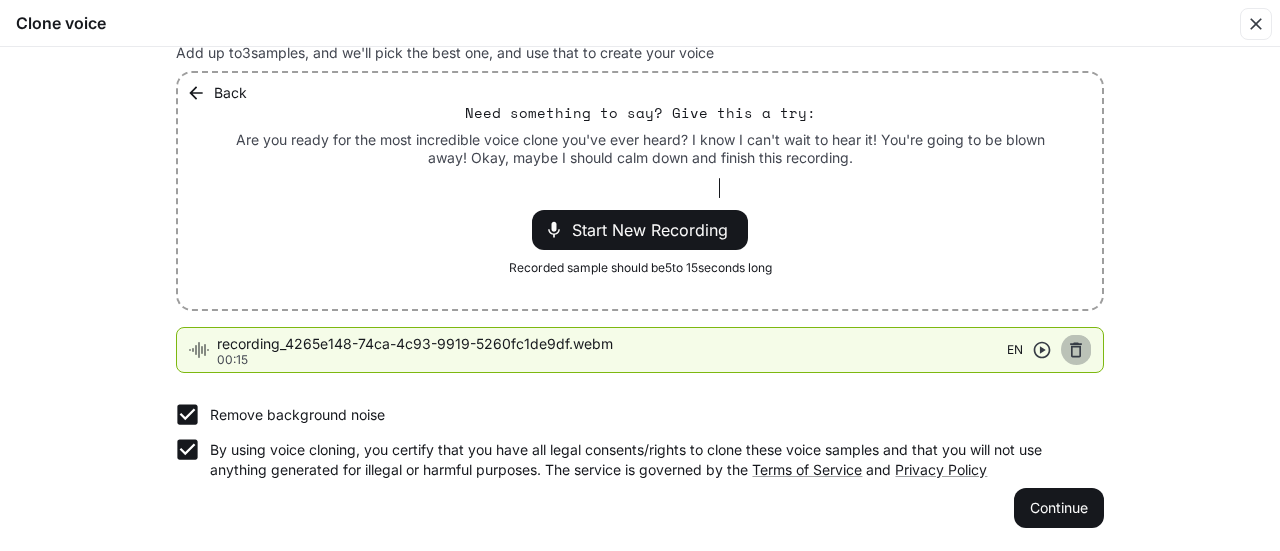 click 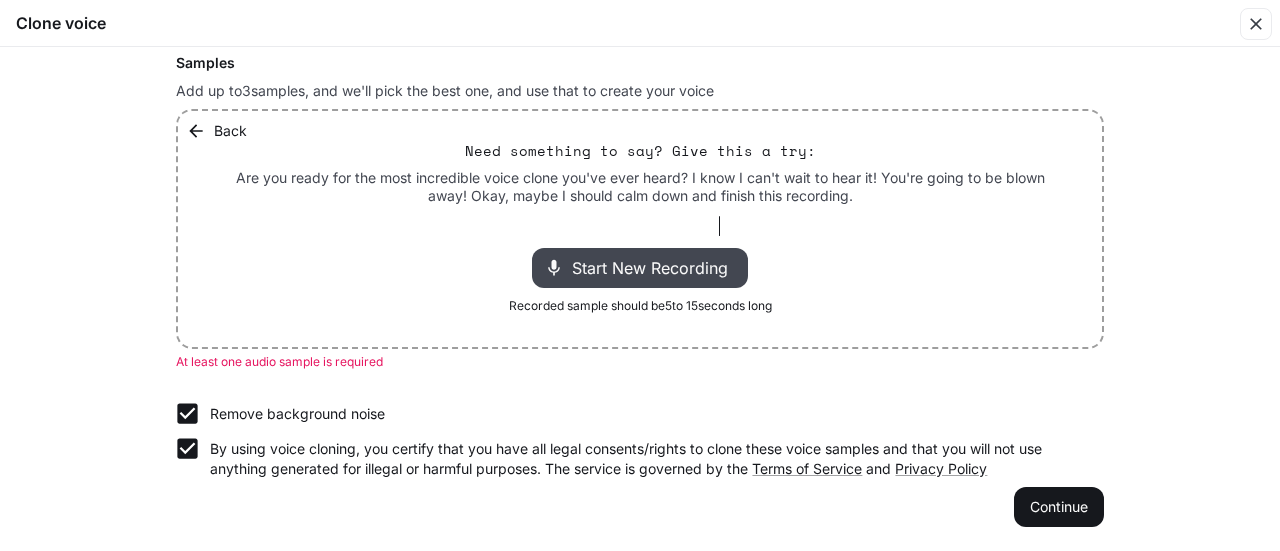 click on "Start New Recording" at bounding box center (656, 268) 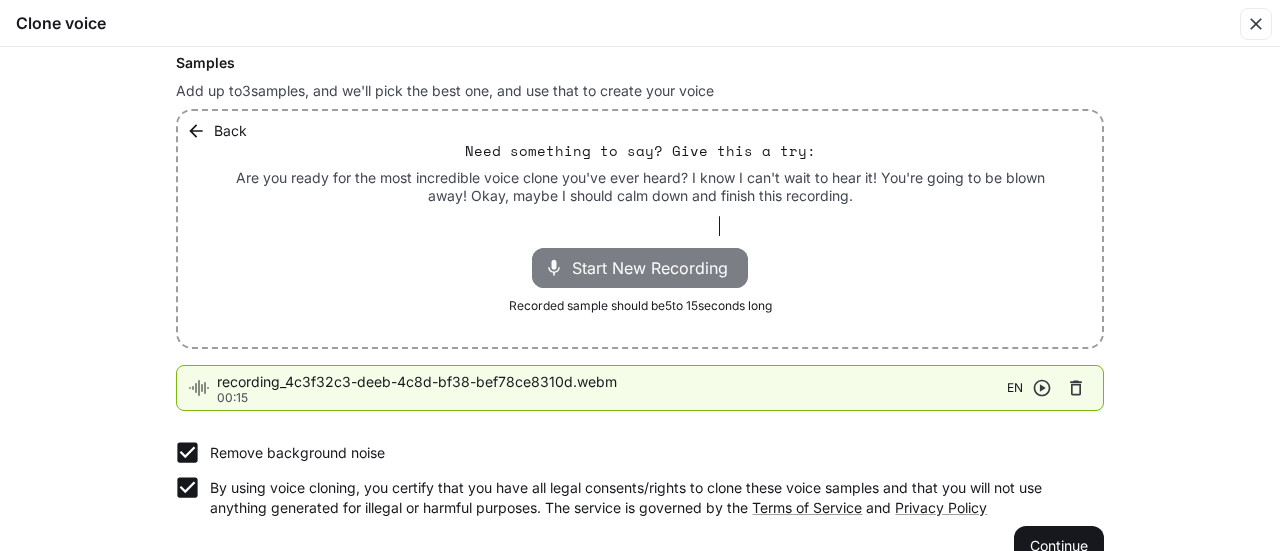click on "Start New Recording" at bounding box center (656, 268) 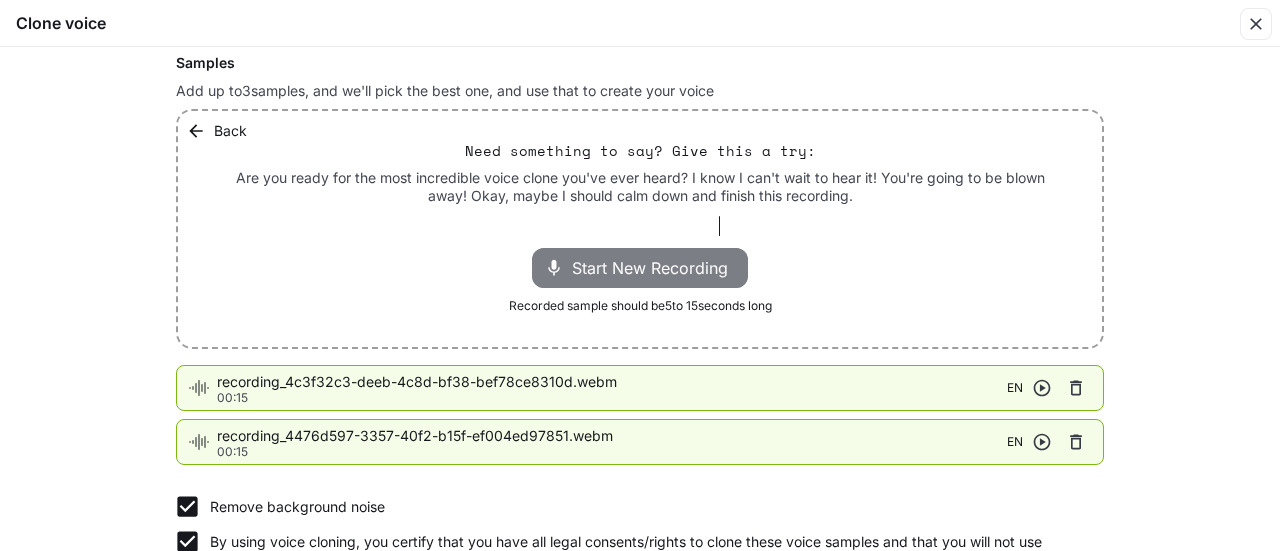 click on "Start New Recording" at bounding box center (656, 268) 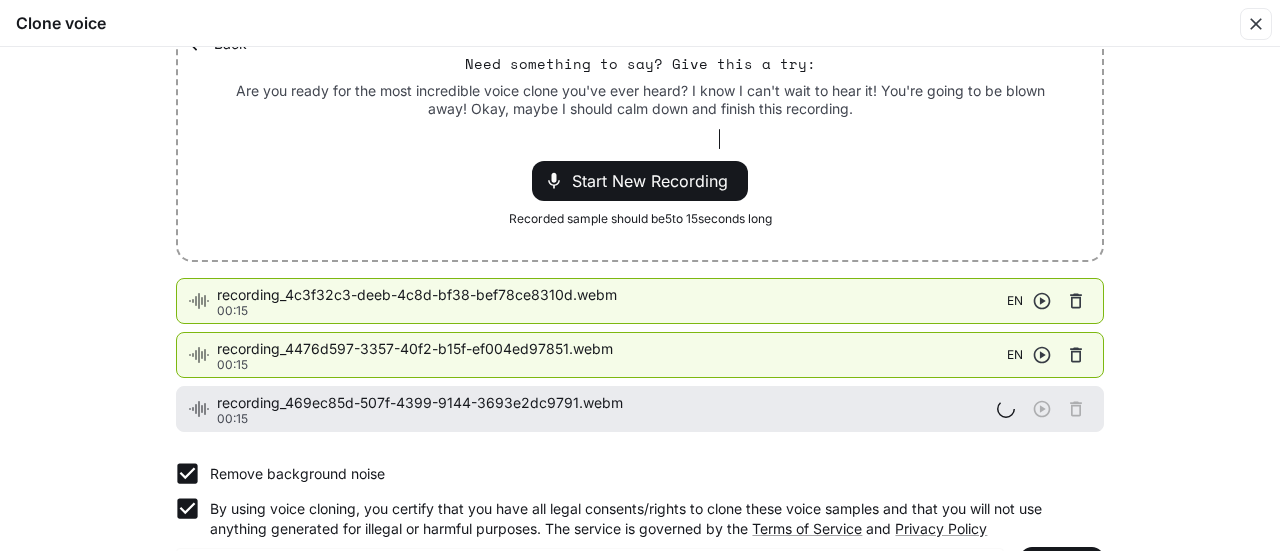scroll, scrollTop: 402, scrollLeft: 0, axis: vertical 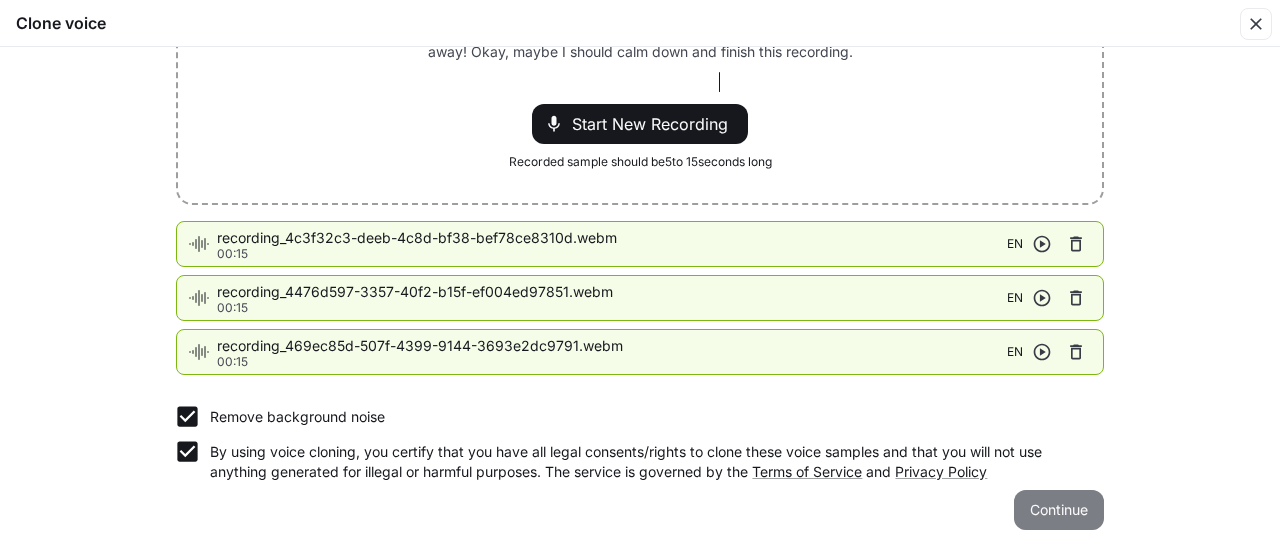 click on "Continue" at bounding box center (1059, 510) 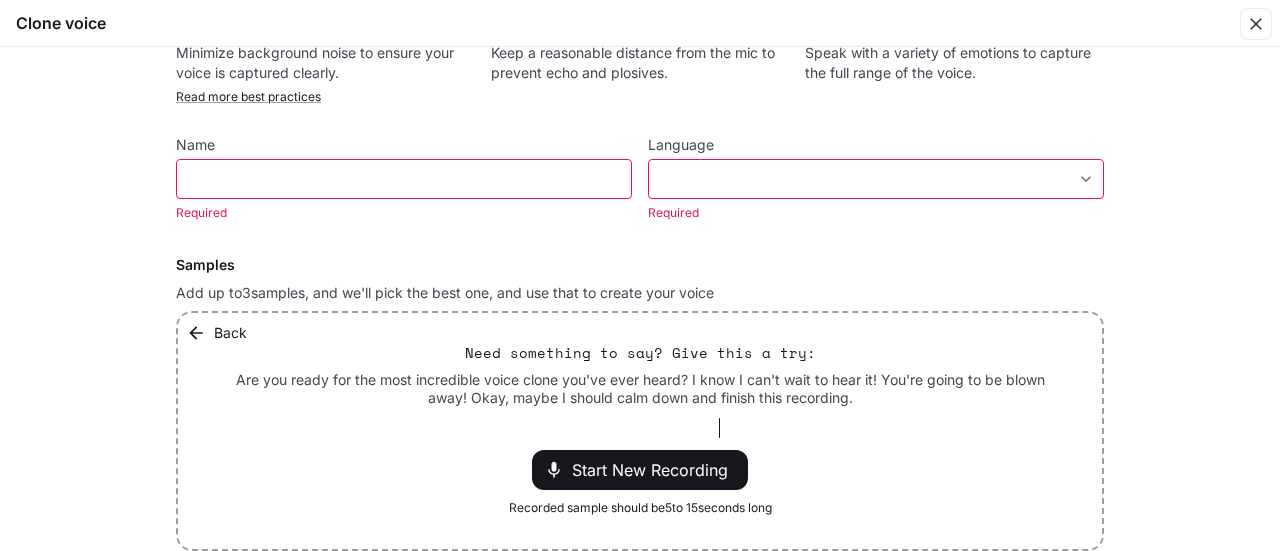scroll, scrollTop: 0, scrollLeft: 0, axis: both 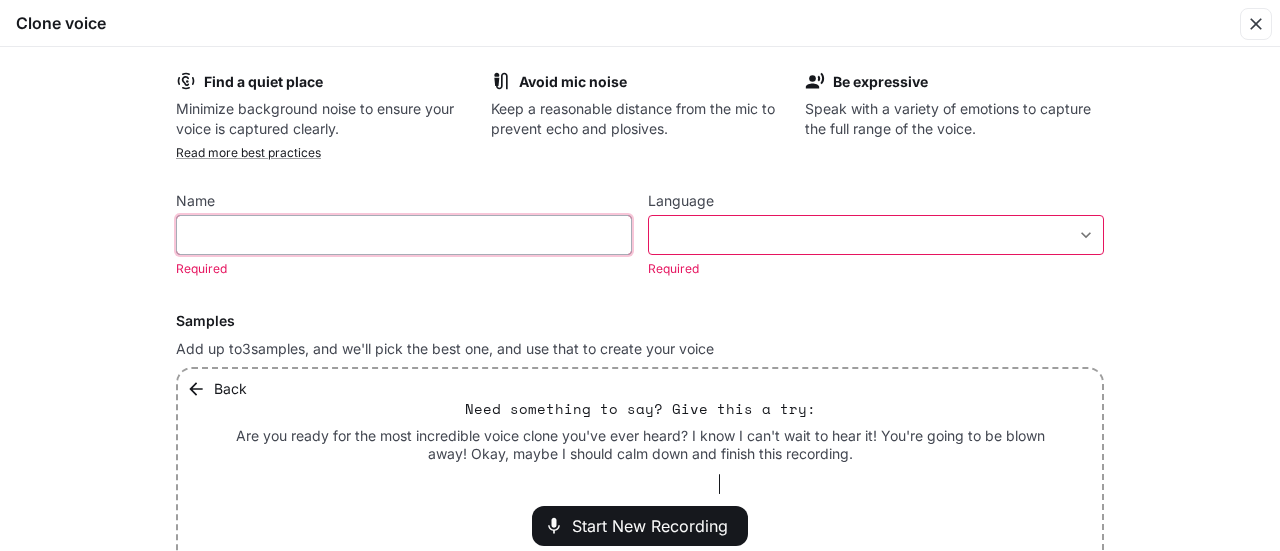 click at bounding box center [404, 235] 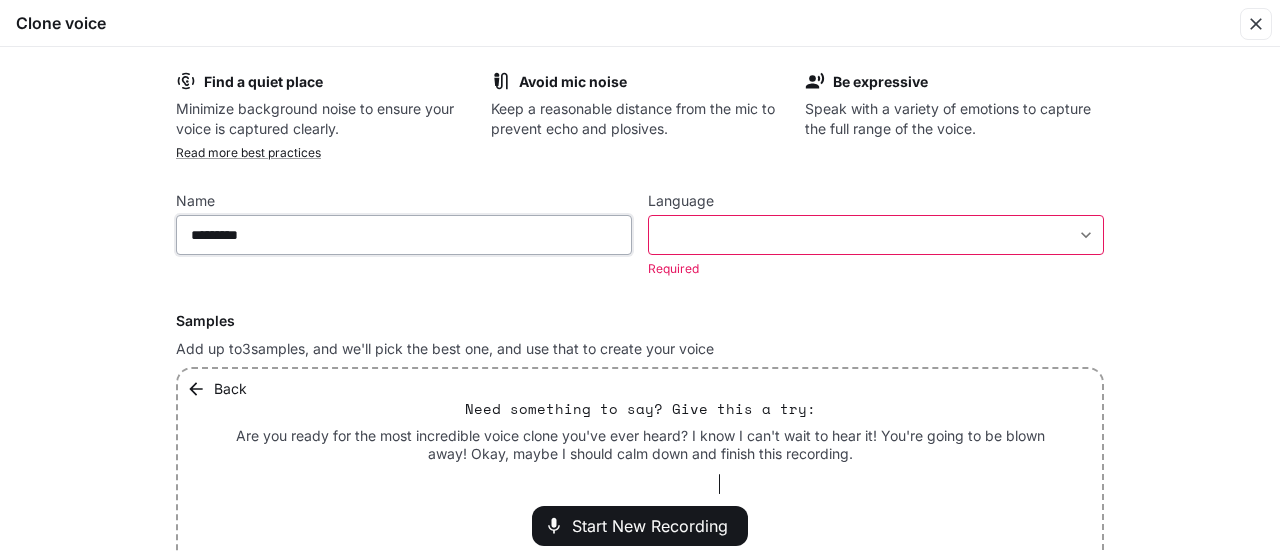 type on "*********" 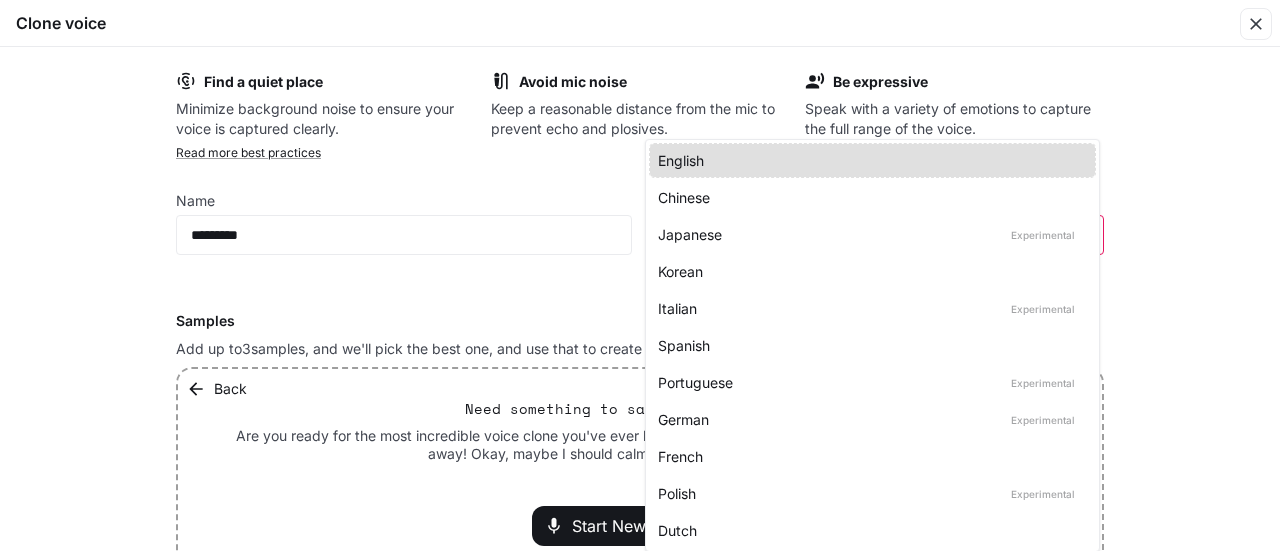 click on "**********" at bounding box center [640, 276] 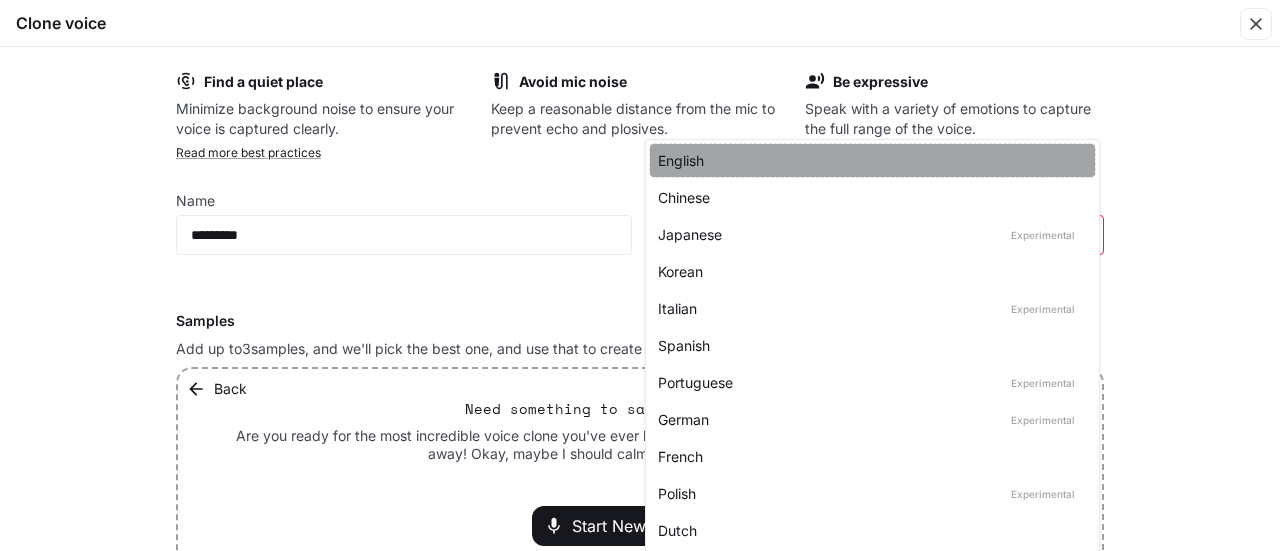 click on "English" at bounding box center (868, 160) 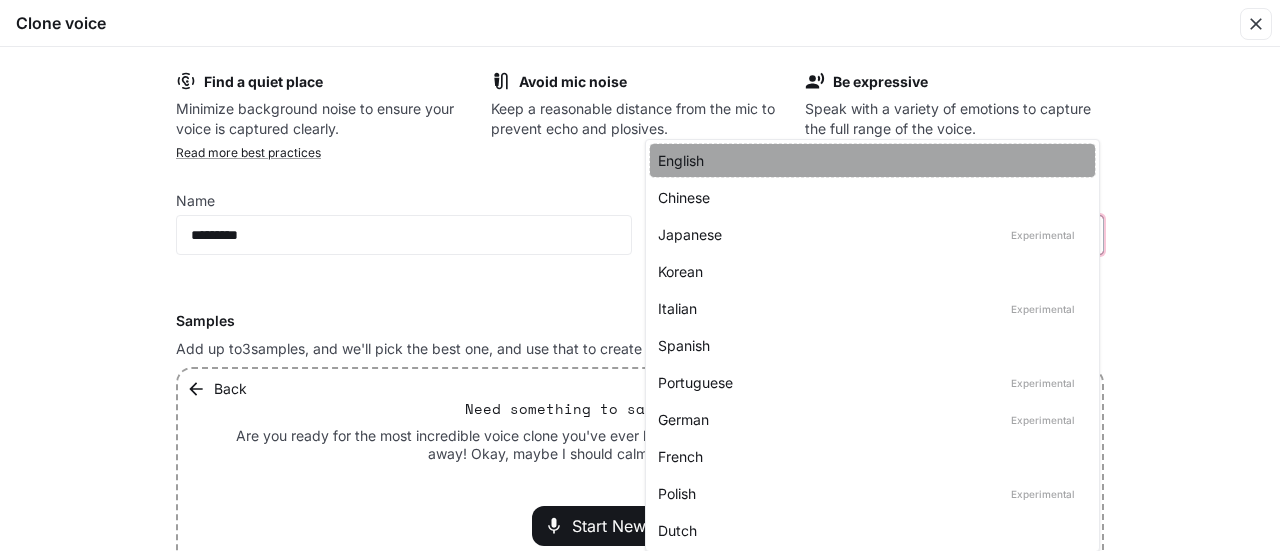 type on "*****" 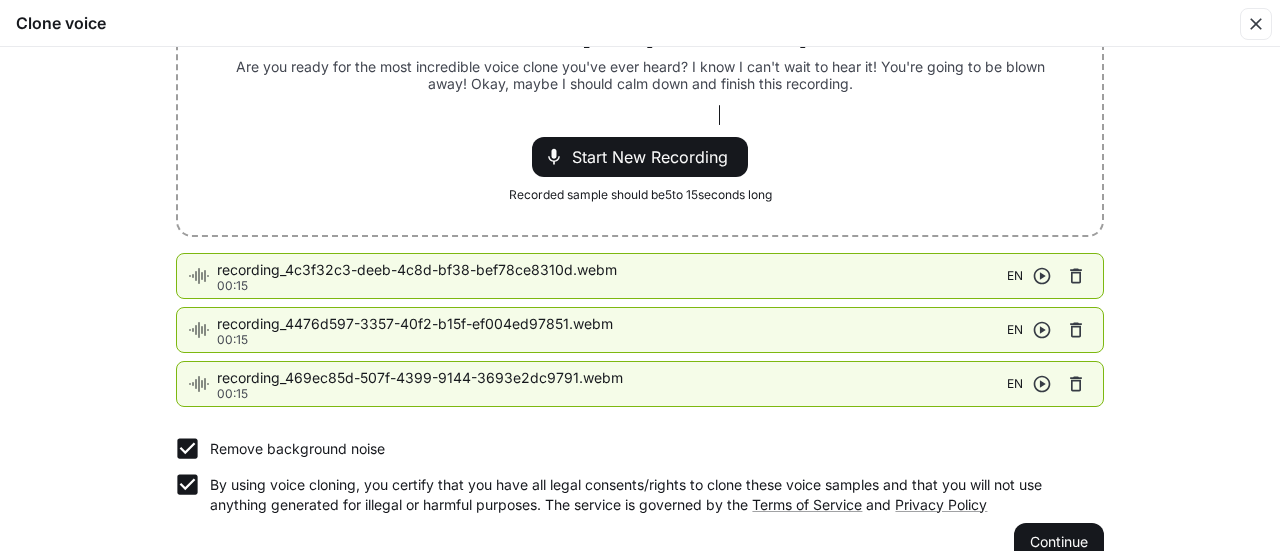 scroll, scrollTop: 378, scrollLeft: 0, axis: vertical 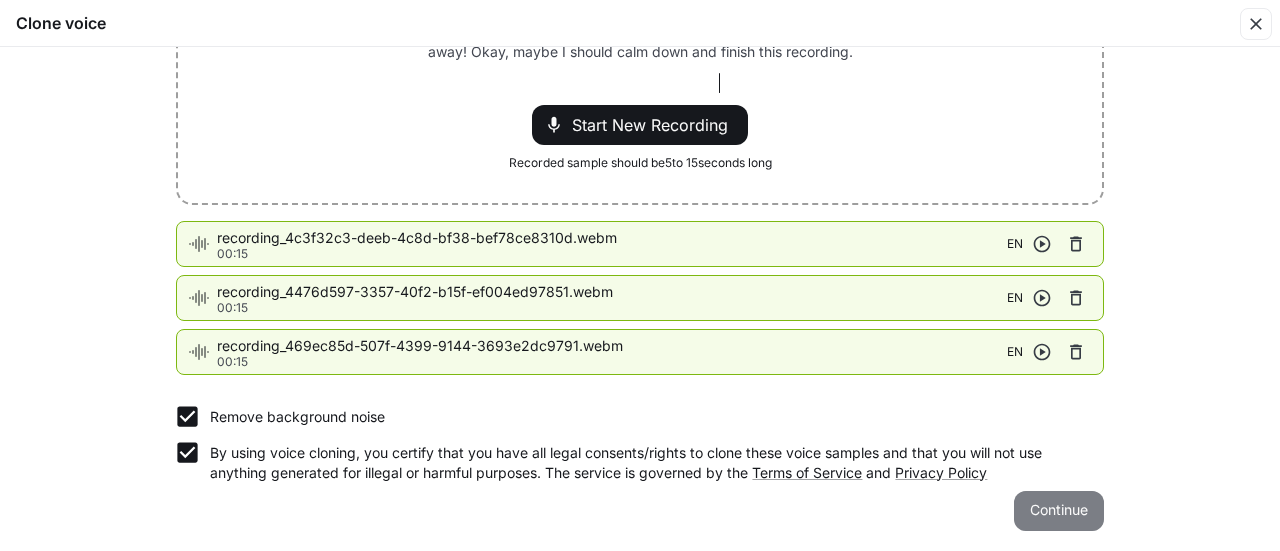 click on "Continue" at bounding box center (1059, 511) 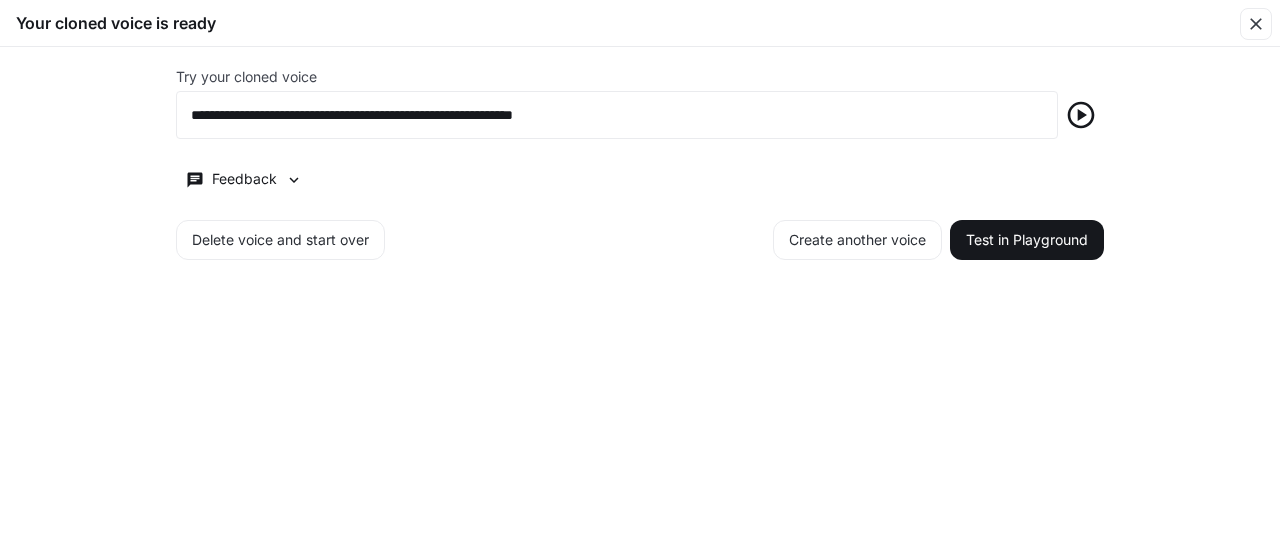 scroll, scrollTop: 0, scrollLeft: 0, axis: both 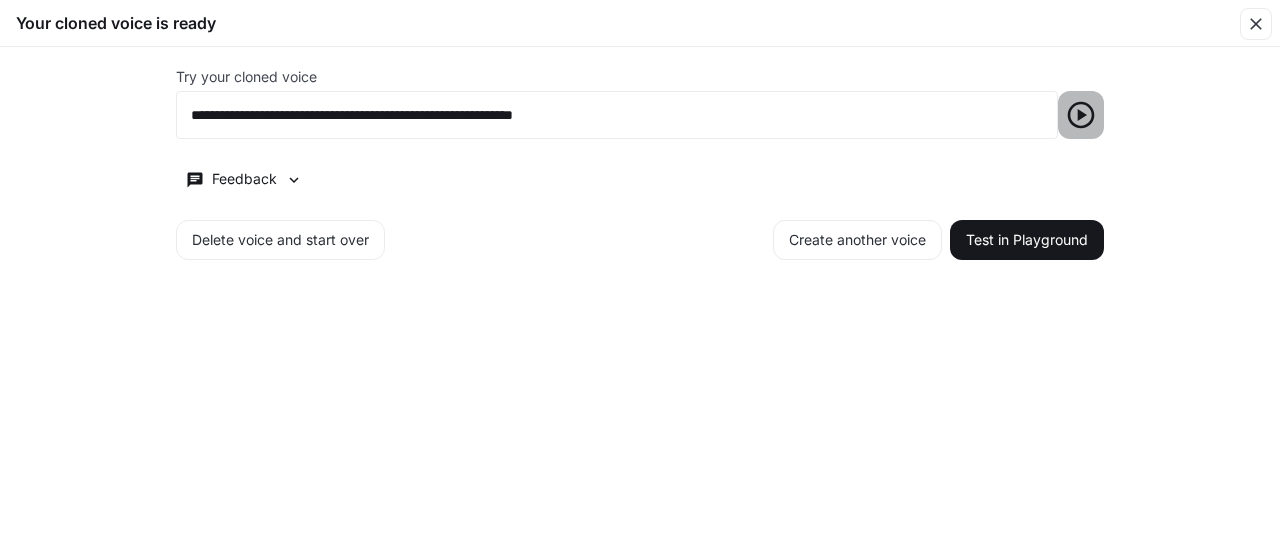 click 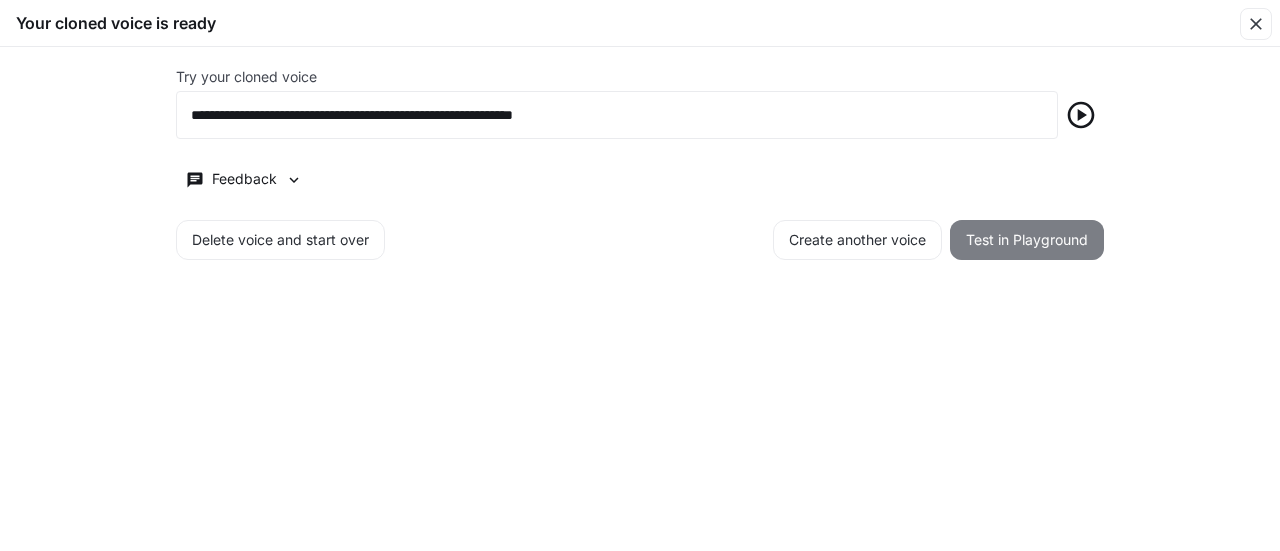 click on "Test in Playground" at bounding box center (1027, 240) 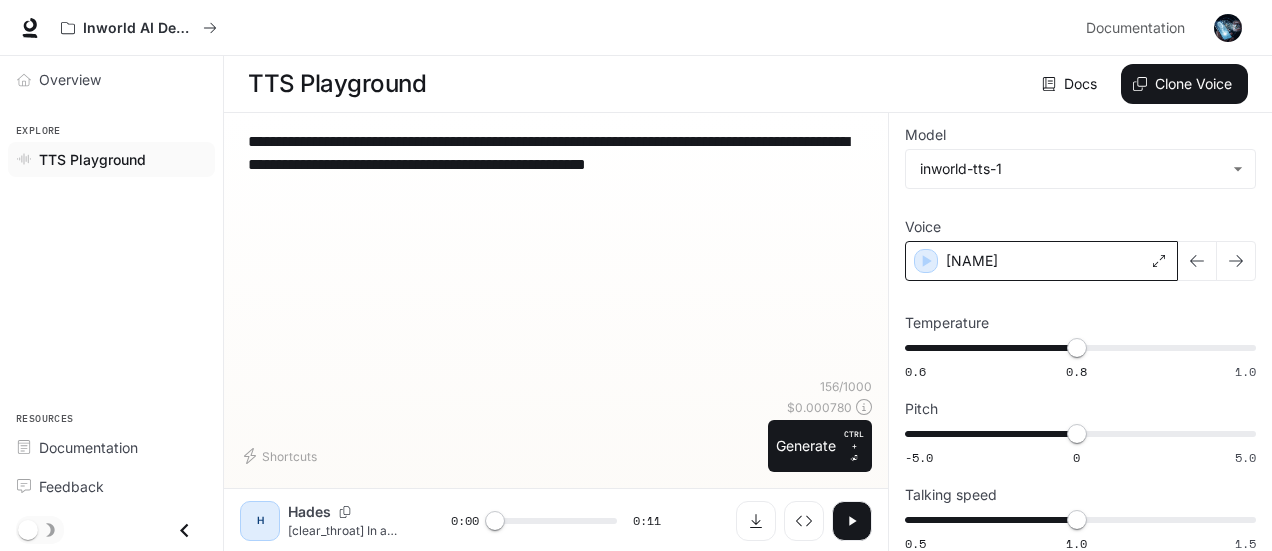 click on "fadi mind" at bounding box center (1041, 261) 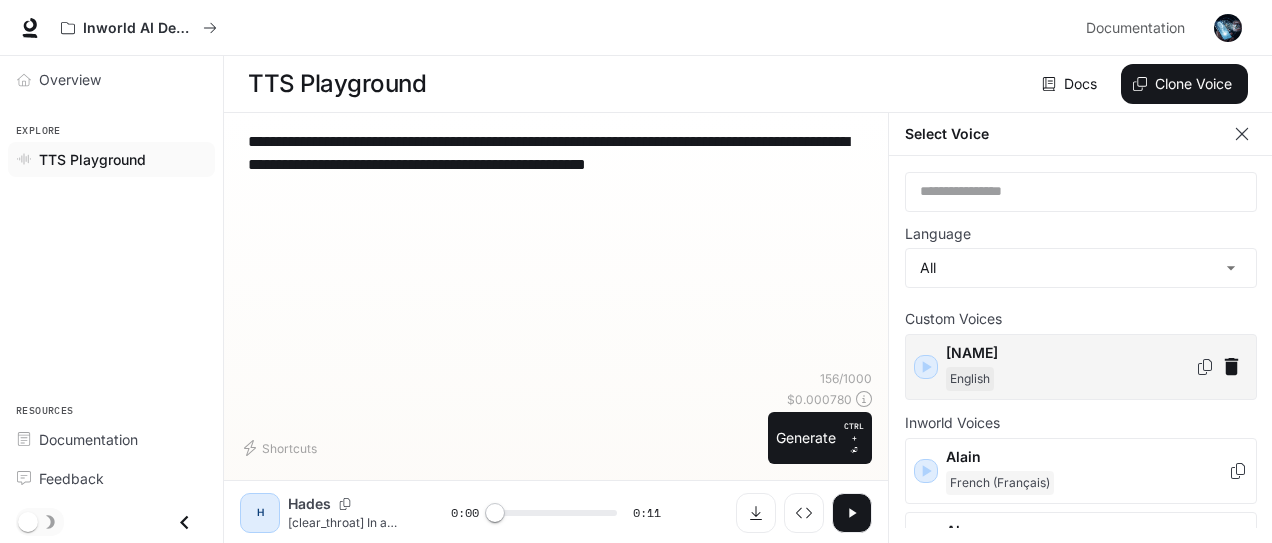 click 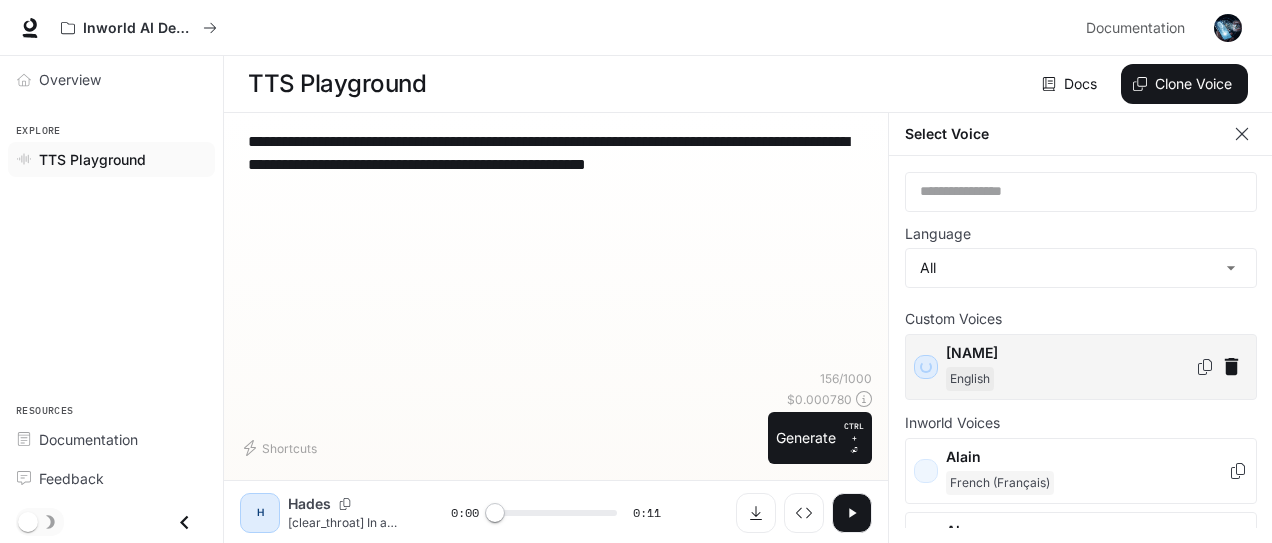 click on "fadi mind English" at bounding box center (1081, 367) 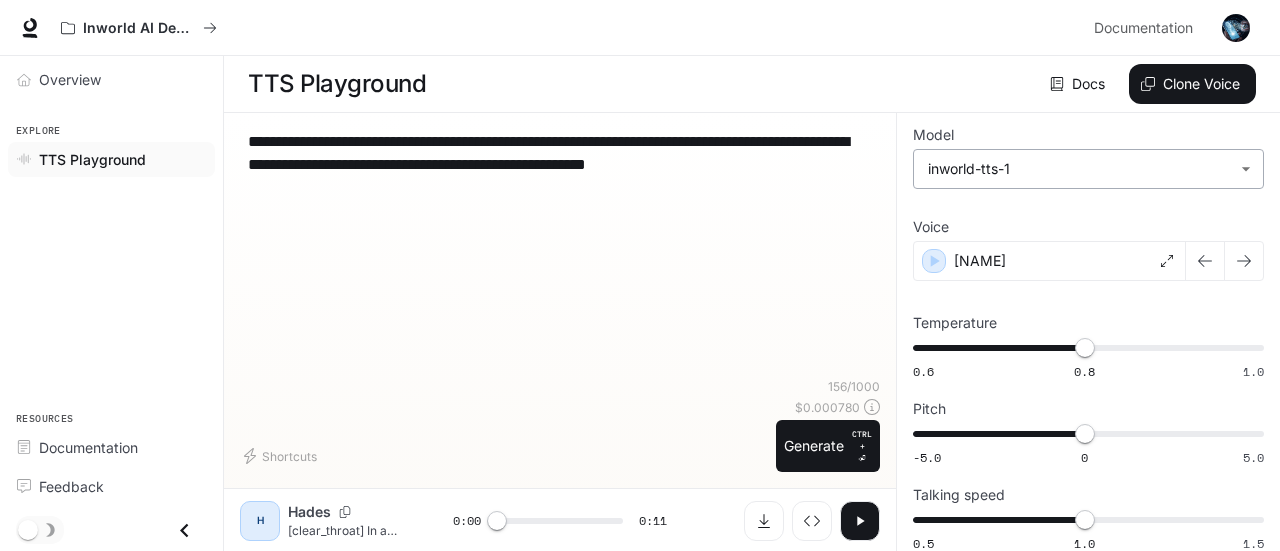 click on "**********" at bounding box center (640, 276) 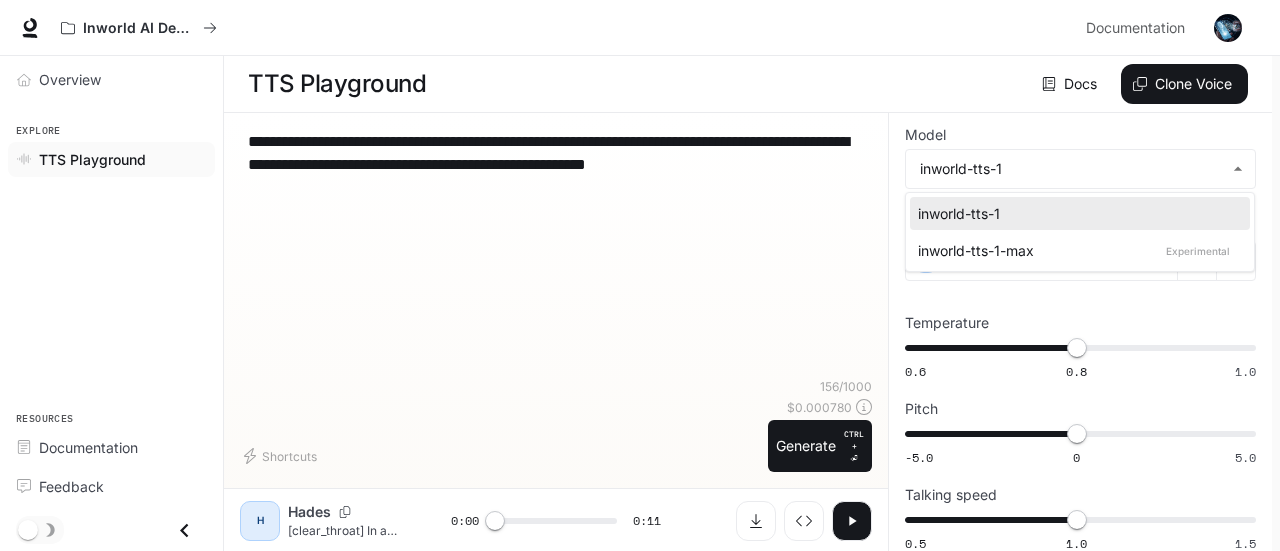 click at bounding box center (640, 275) 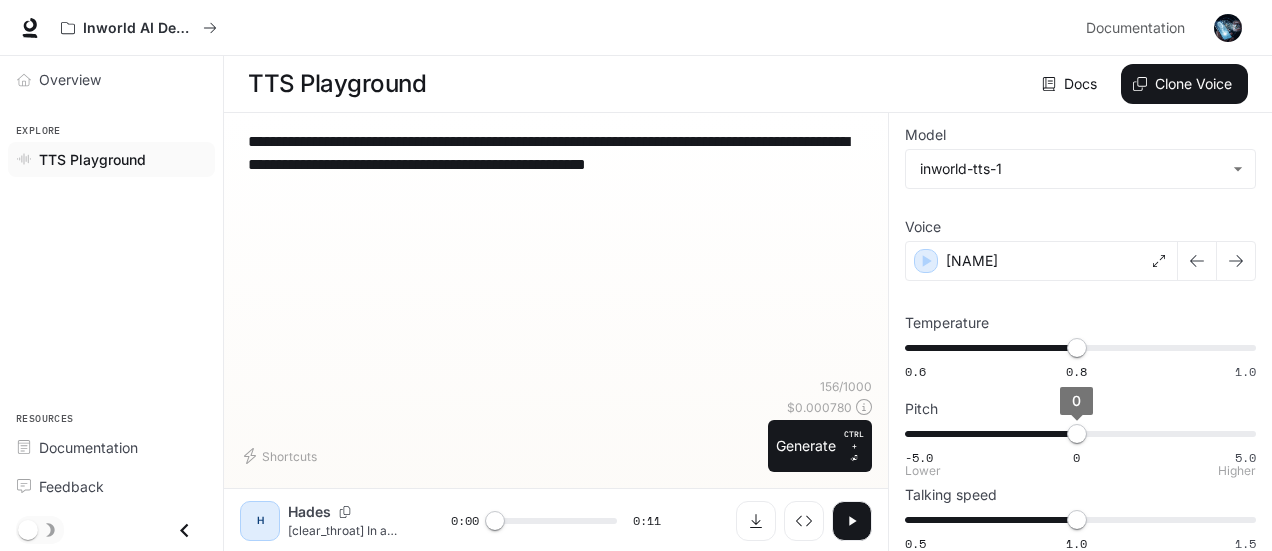 type on "***" 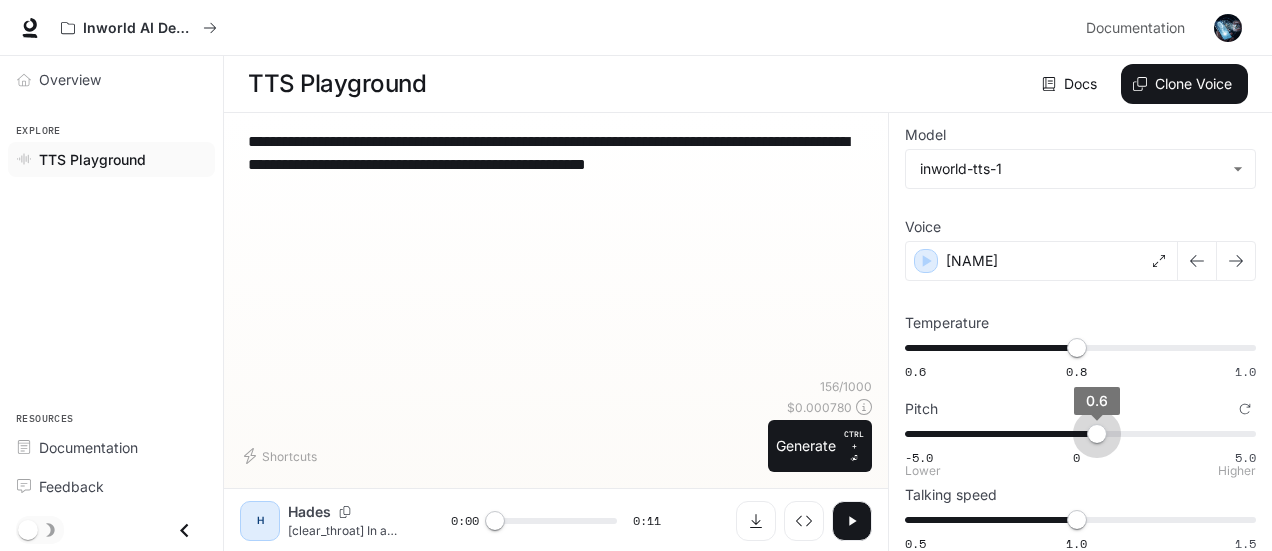 click on "0.6" at bounding box center (1097, 434) 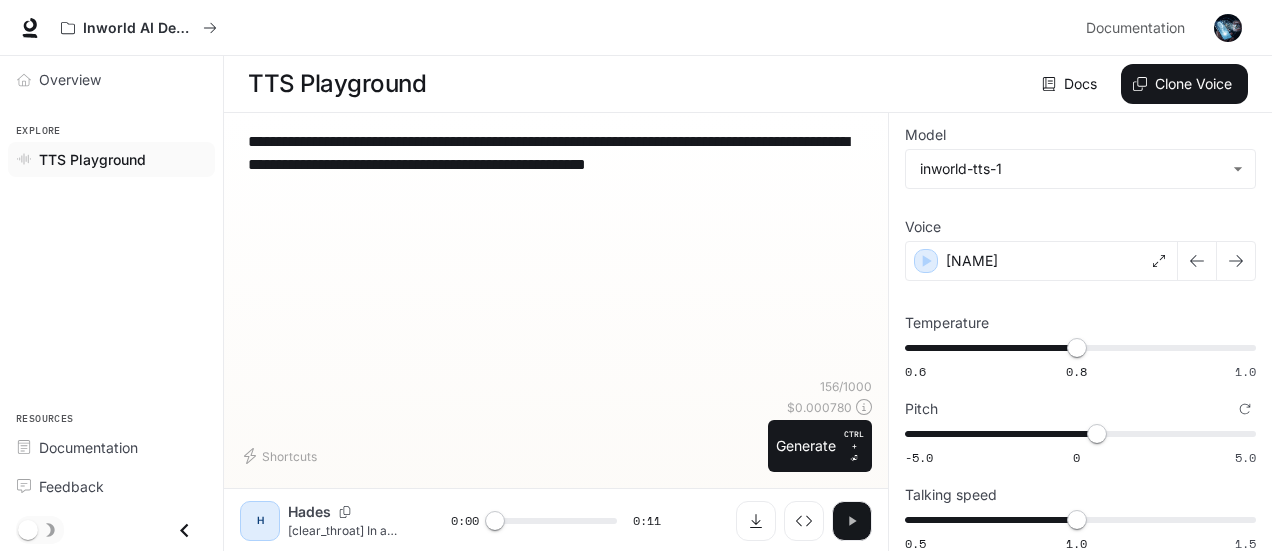 click at bounding box center [852, 521] 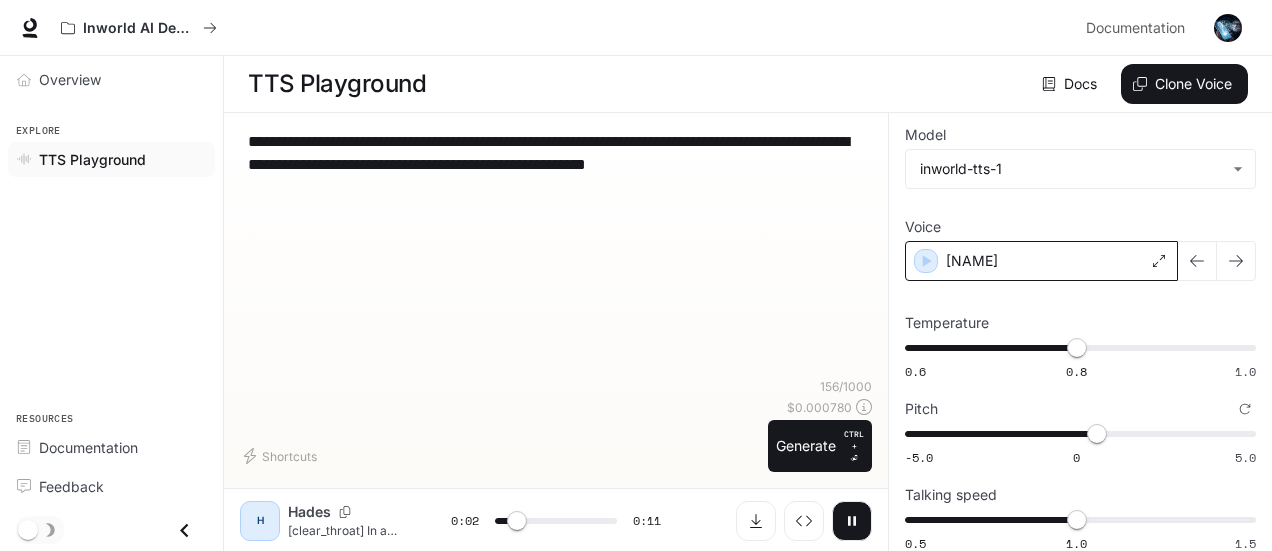 click on "fadi mind" at bounding box center [972, 261] 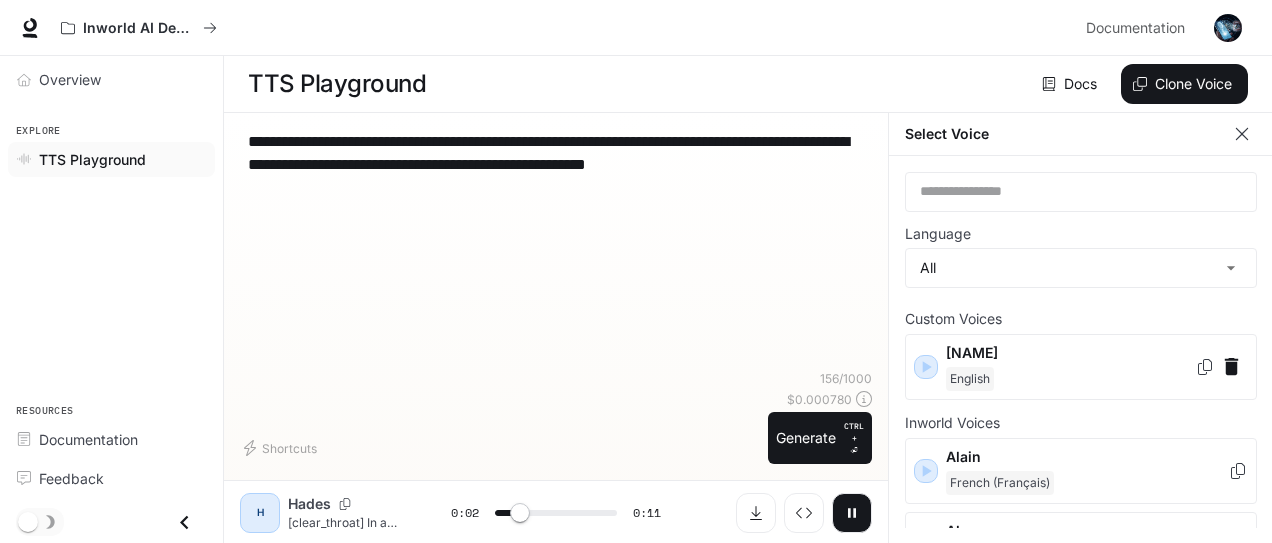 click on "fadi mind" at bounding box center (972, 261) 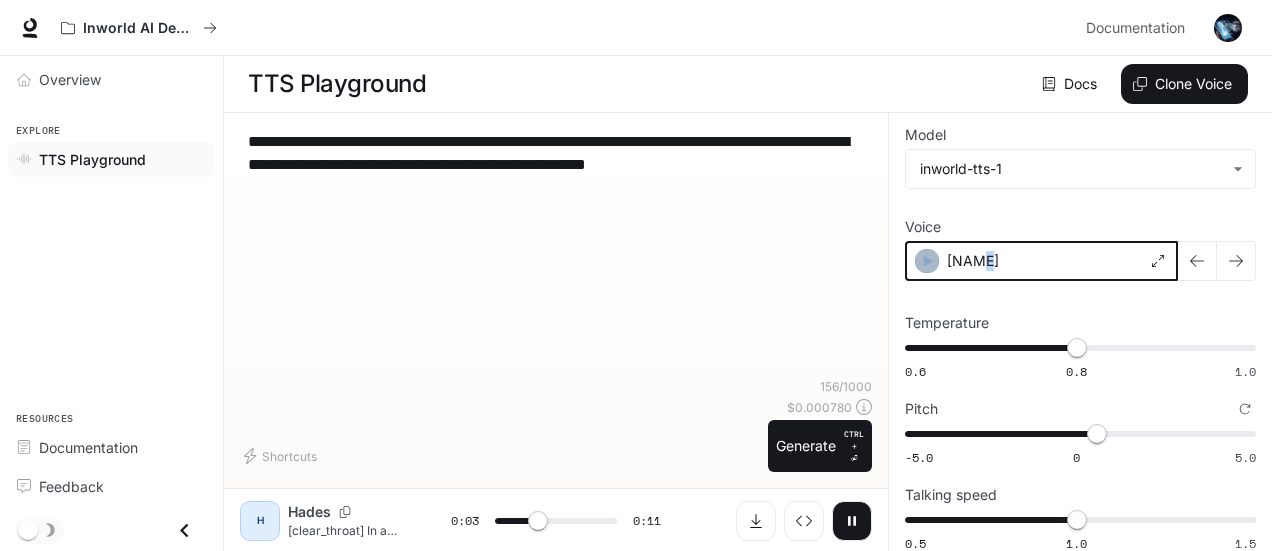 click 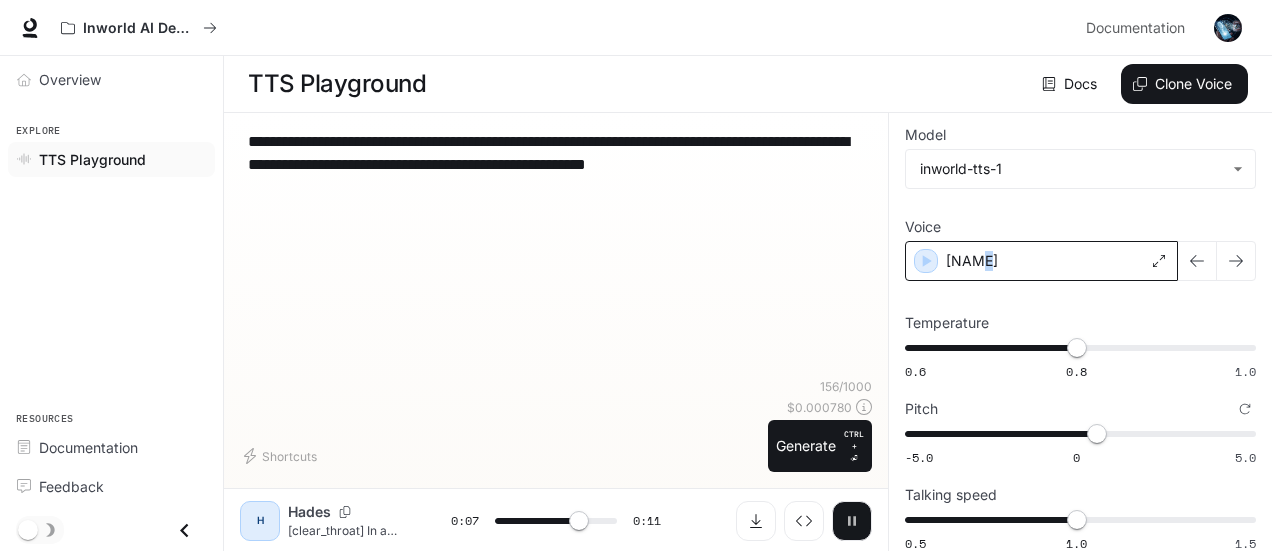click 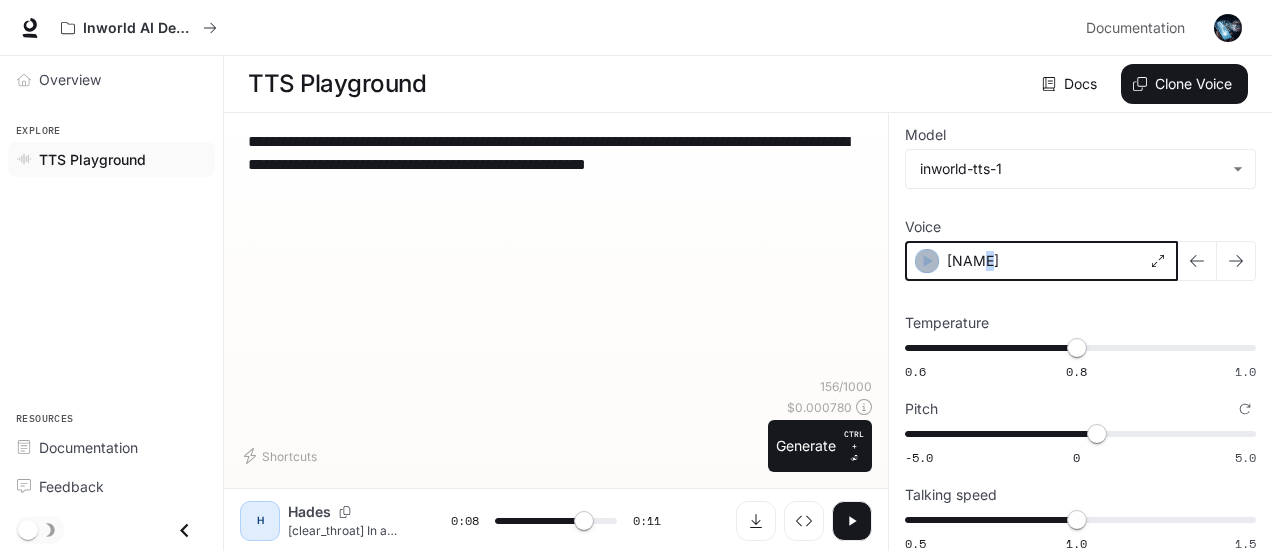 click 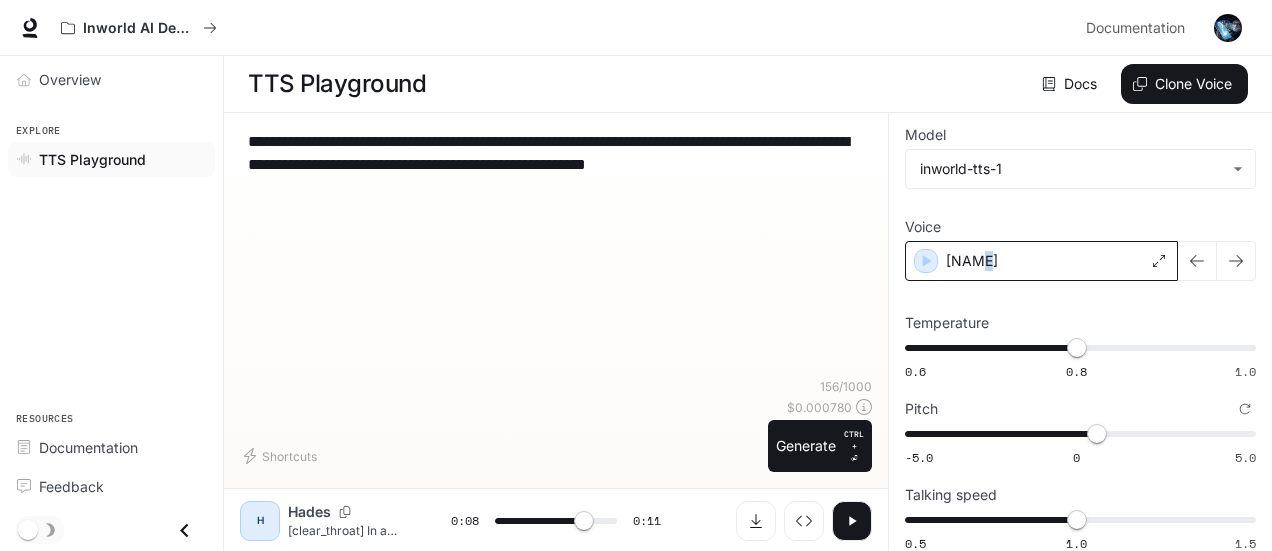 type on "***" 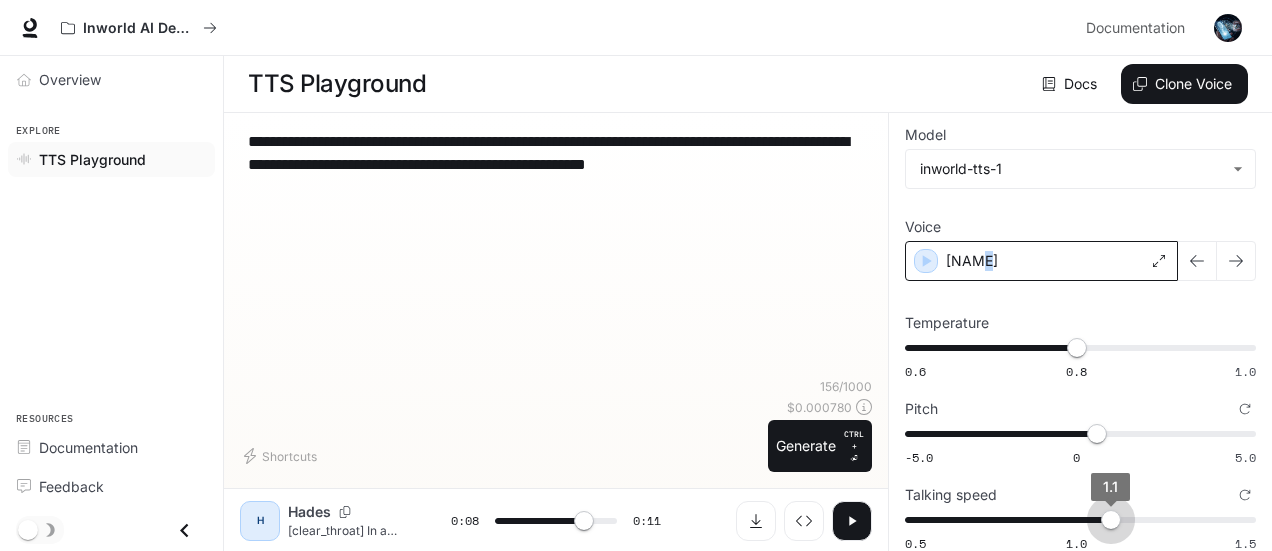 click on "0.5 1.0 1.5 1.1" at bounding box center [1076, 520] 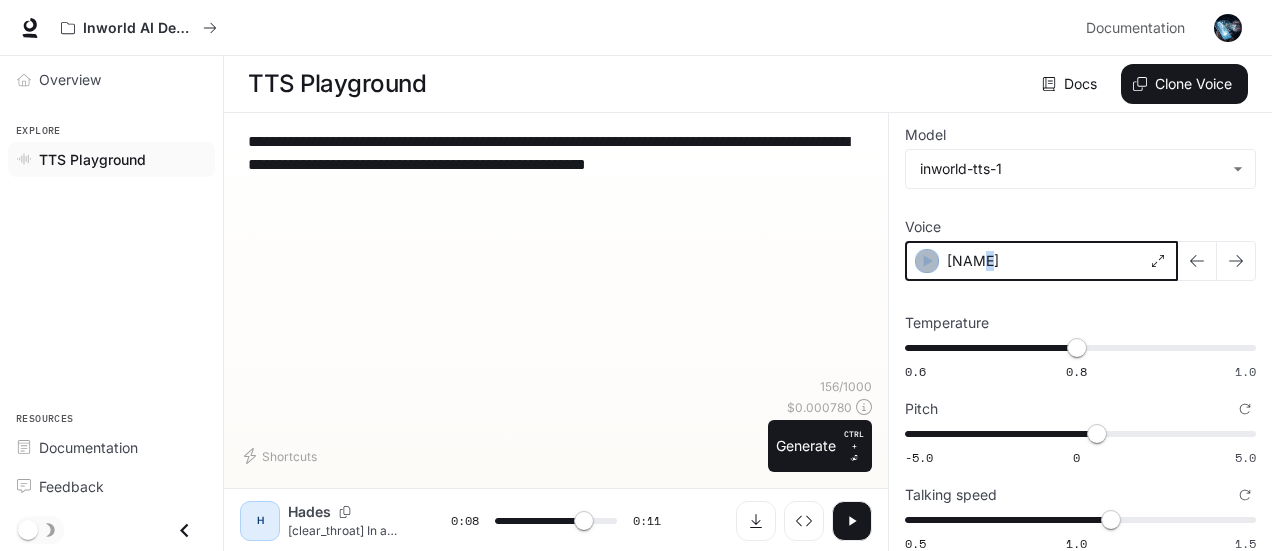 click 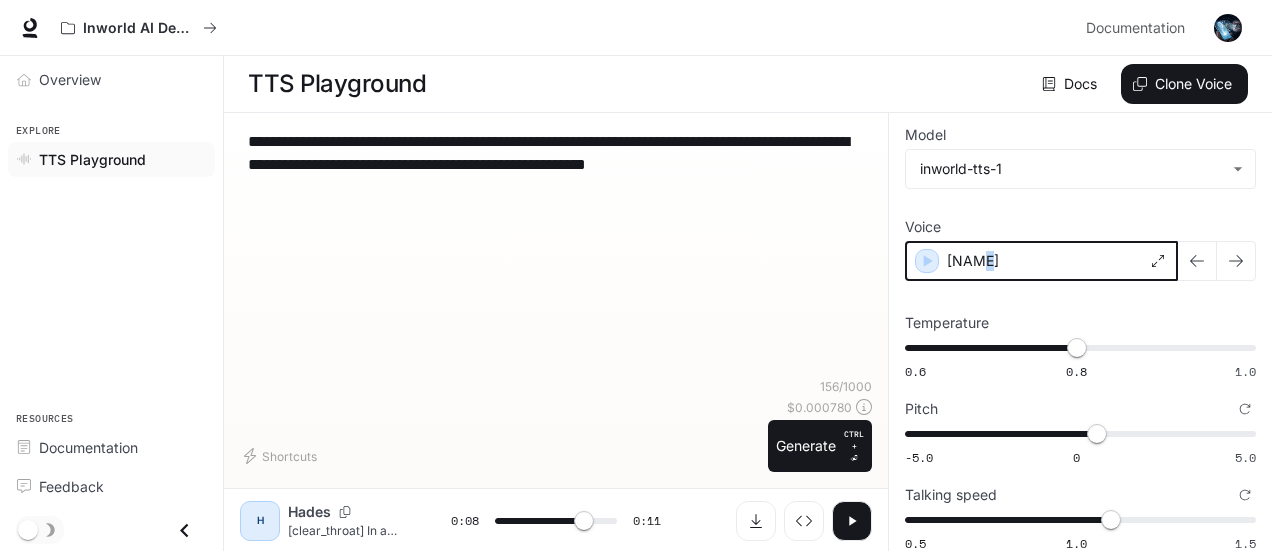 click 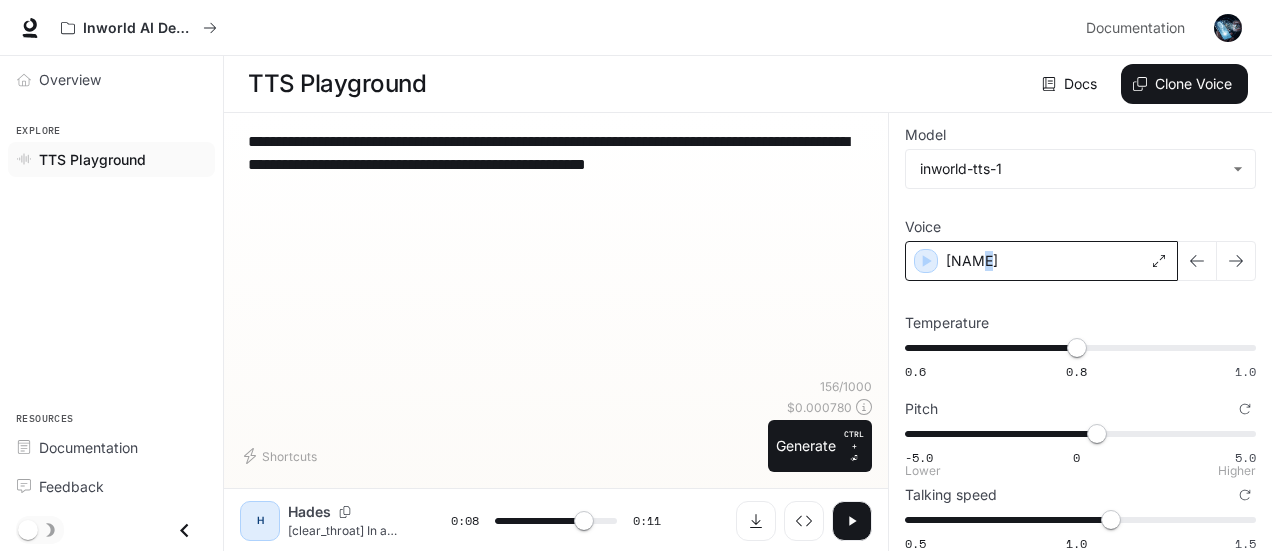 type on "***" 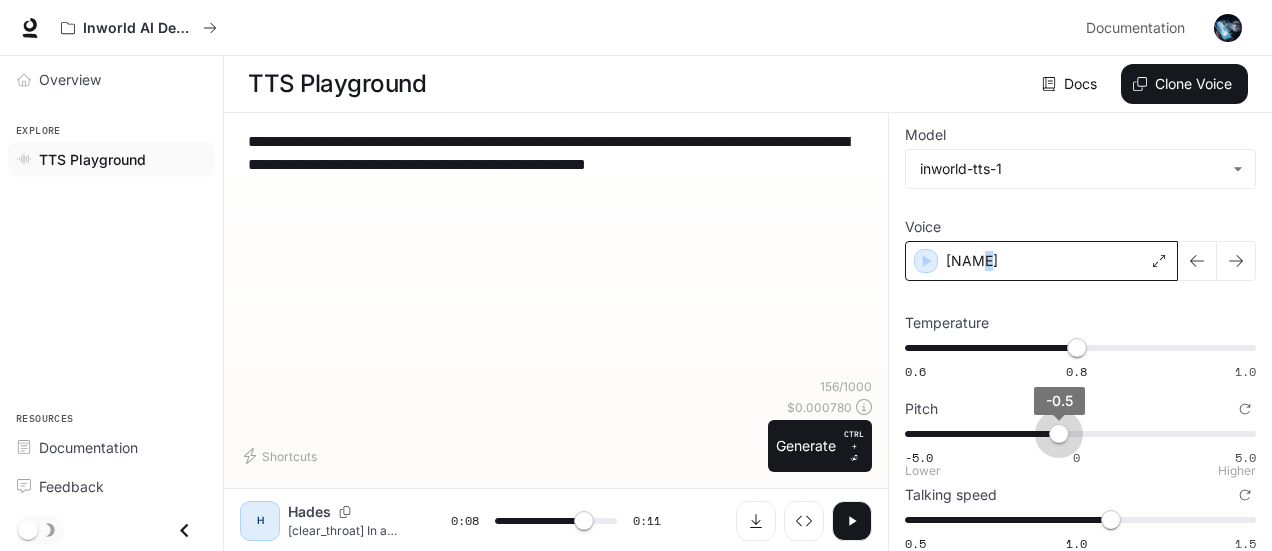 click on "-5.0 0 5.0 -0.5" at bounding box center [1076, 434] 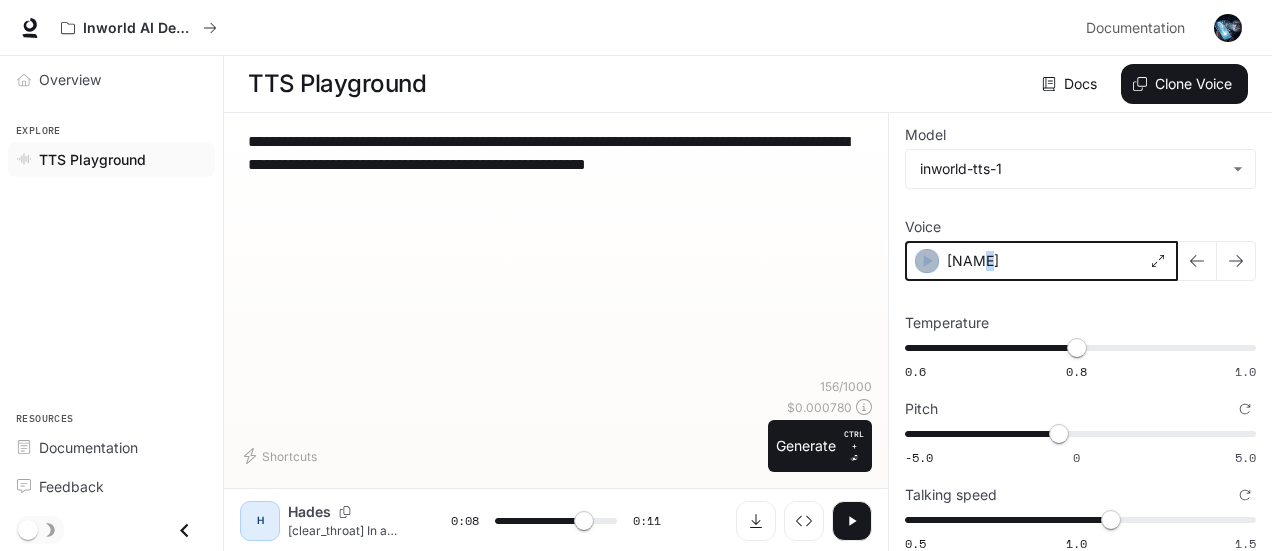 click at bounding box center (927, 261) 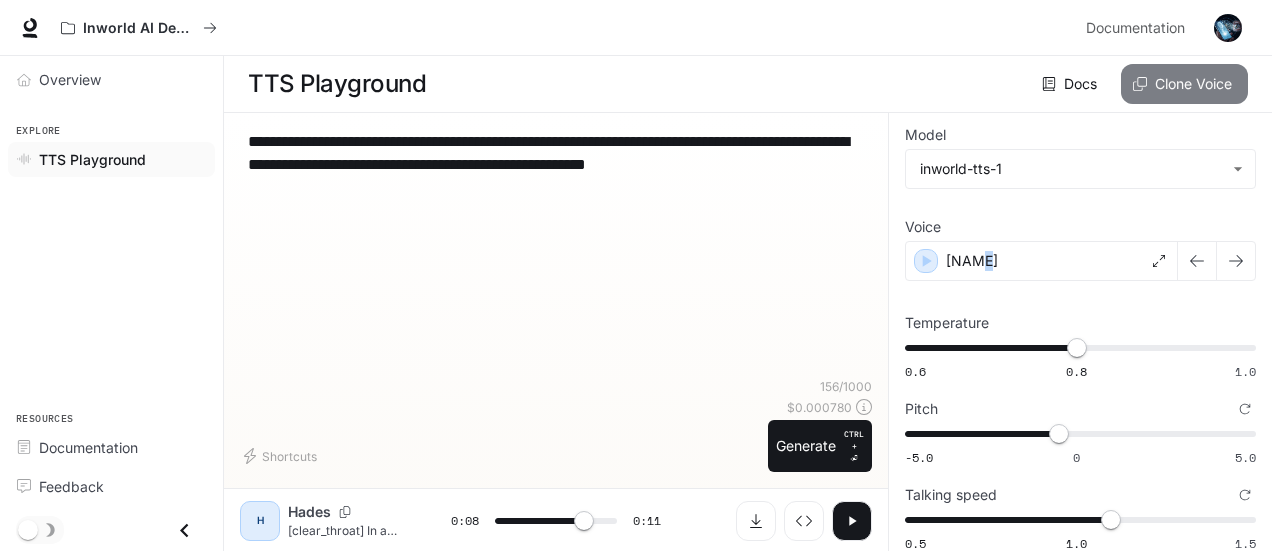 click on "Clone Voice" at bounding box center [1184, 84] 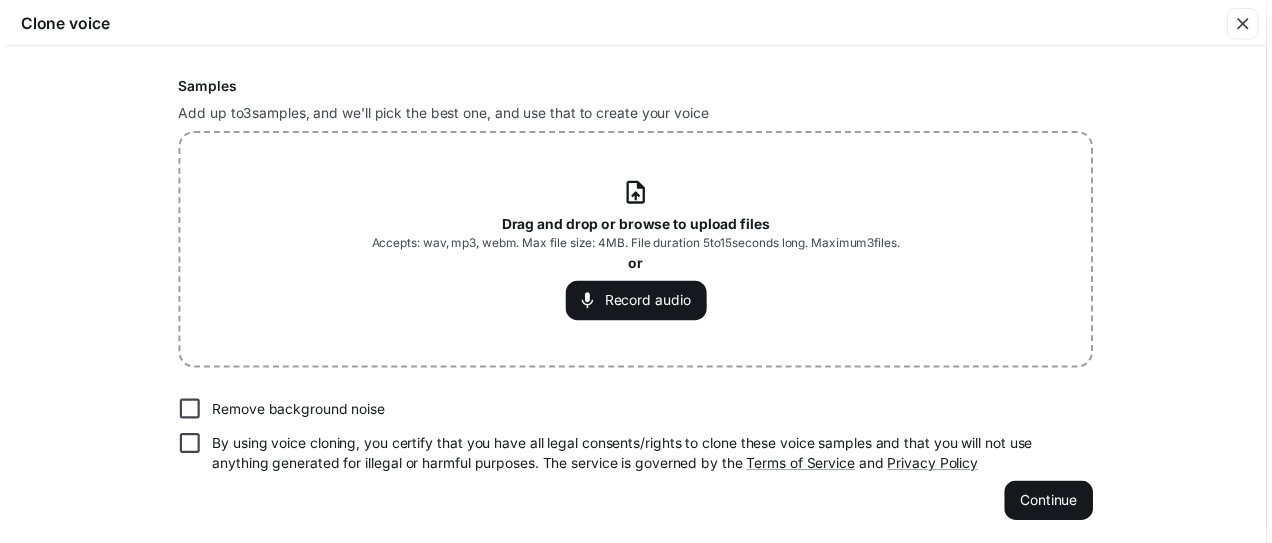 scroll, scrollTop: 0, scrollLeft: 0, axis: both 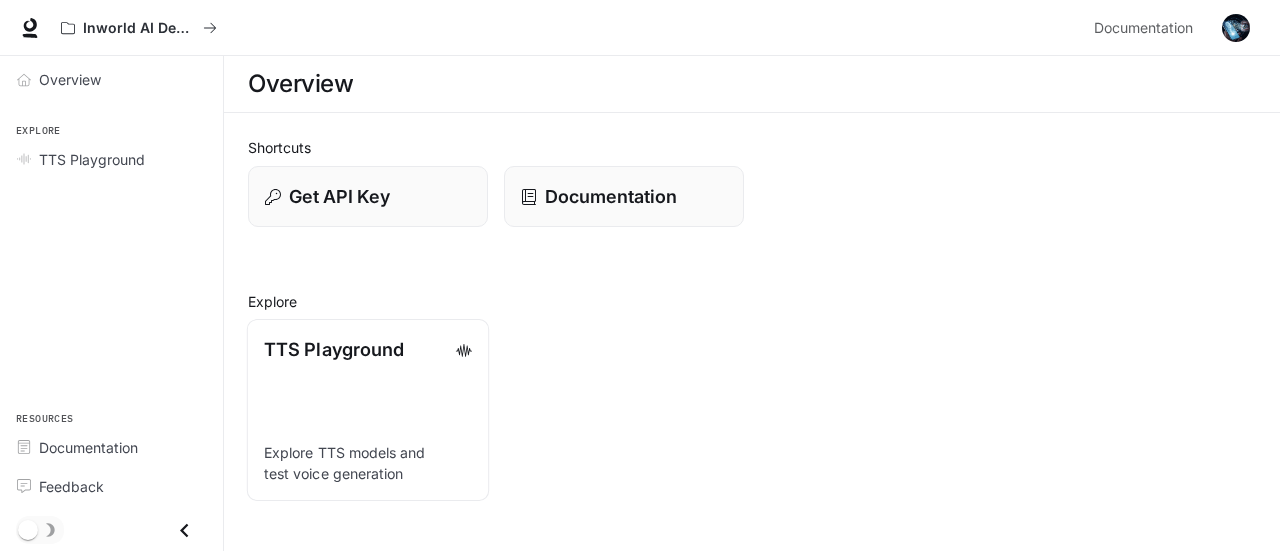 click on "Explore TTS models and test voice generation" at bounding box center (368, 463) 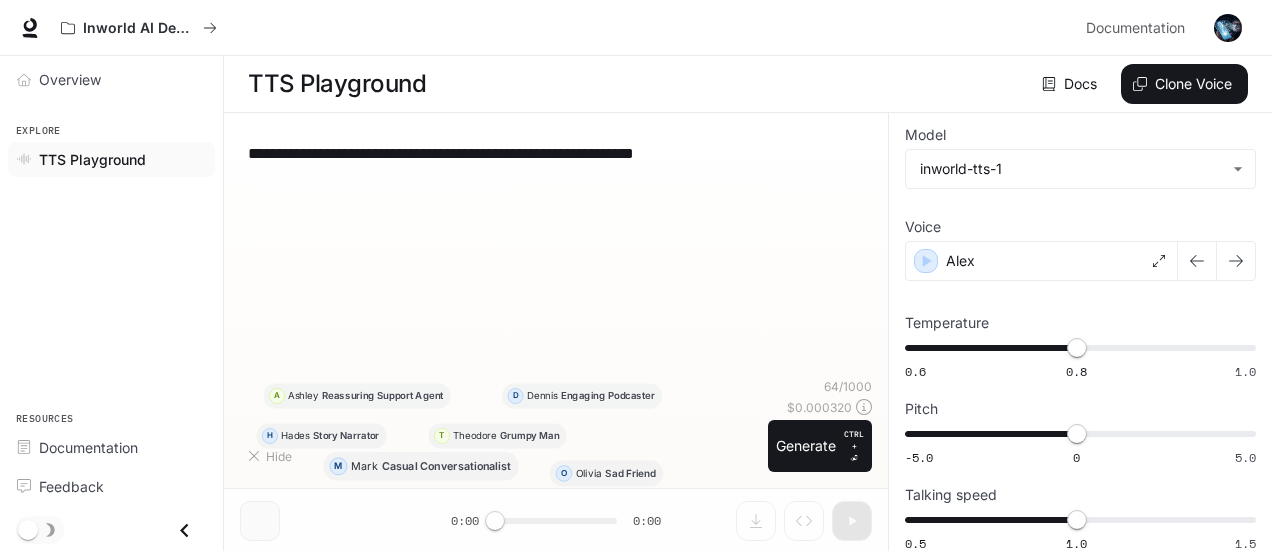 type on "**********" 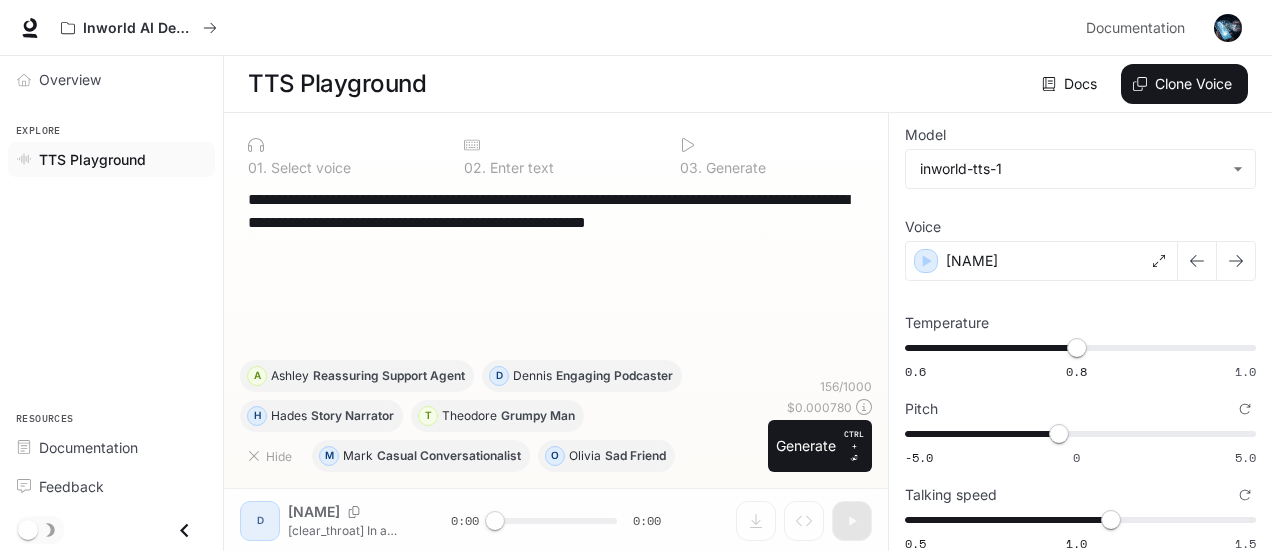 click on "**********" at bounding box center (556, 332) 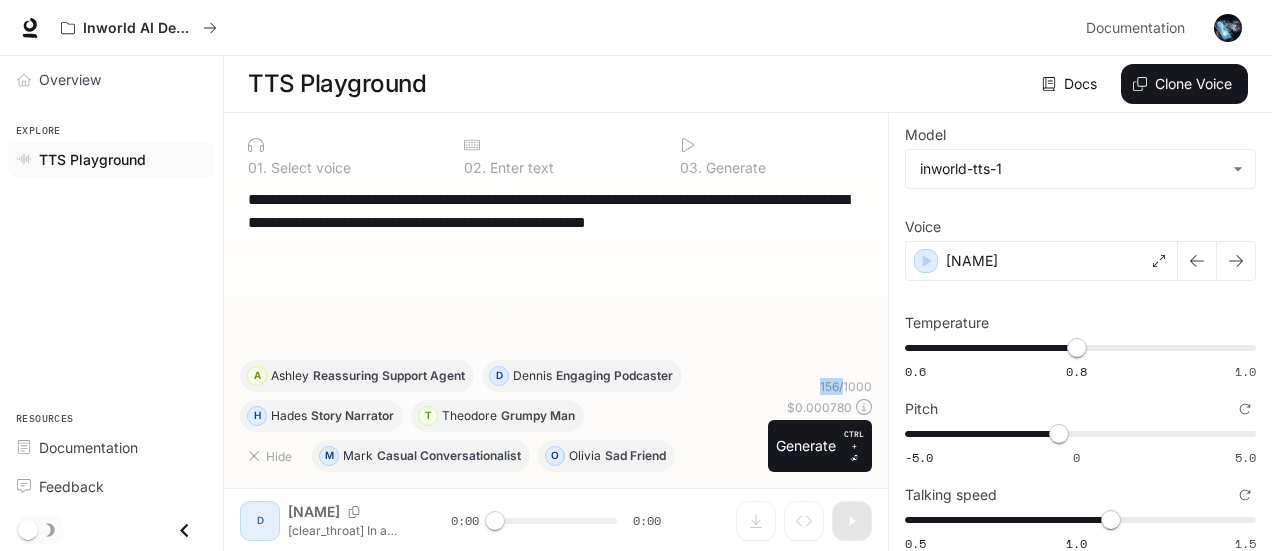 click on "**********" at bounding box center (556, 332) 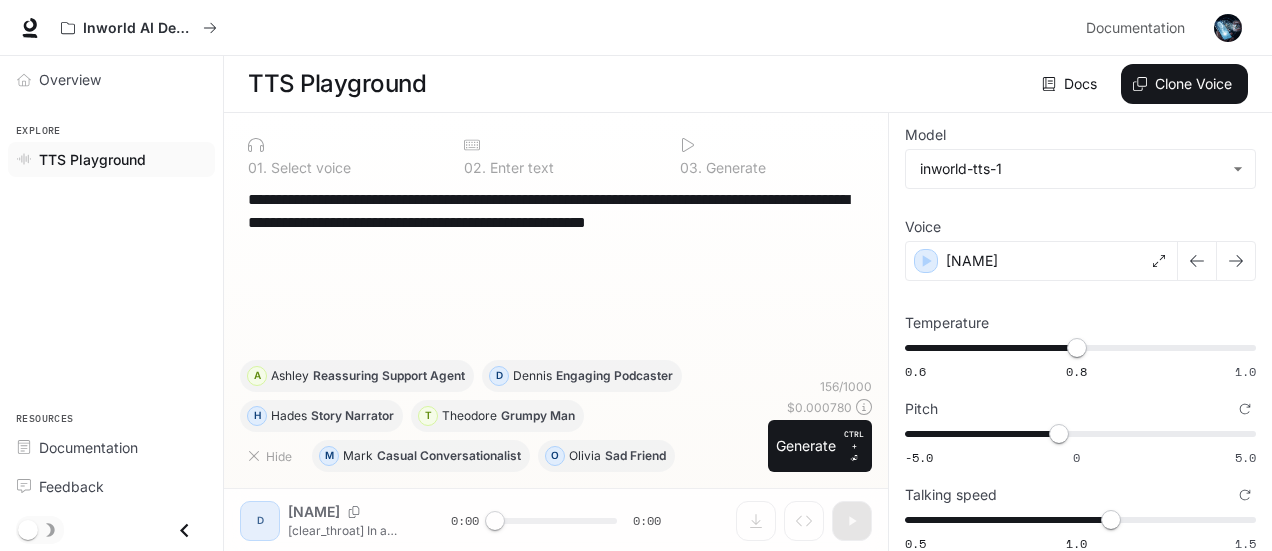 click on "**********" at bounding box center (556, 332) 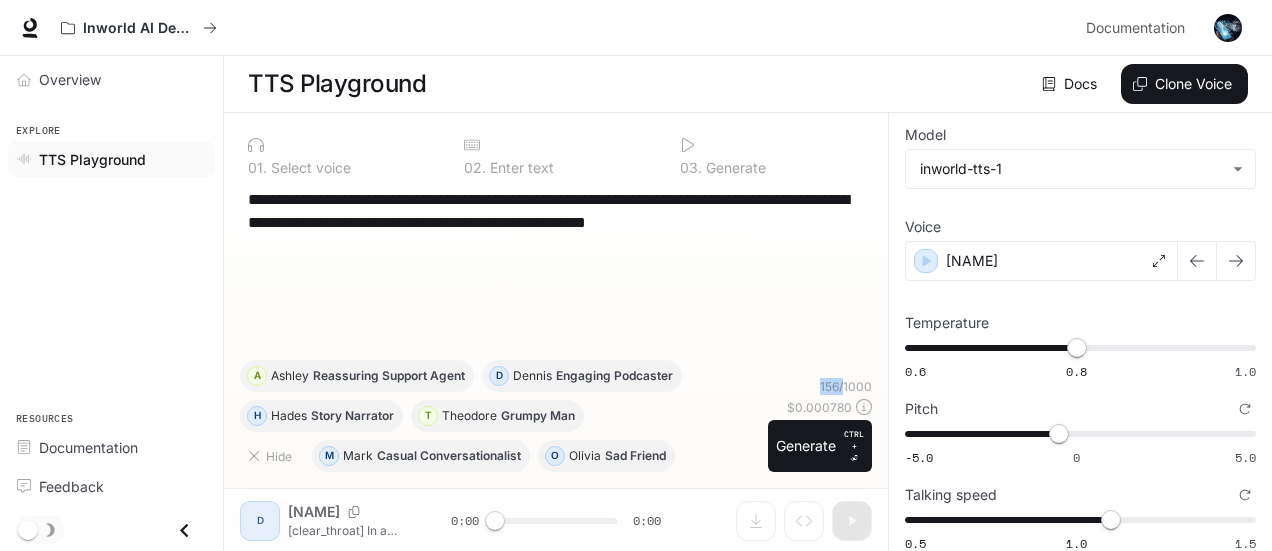 click on "**********" at bounding box center (556, 332) 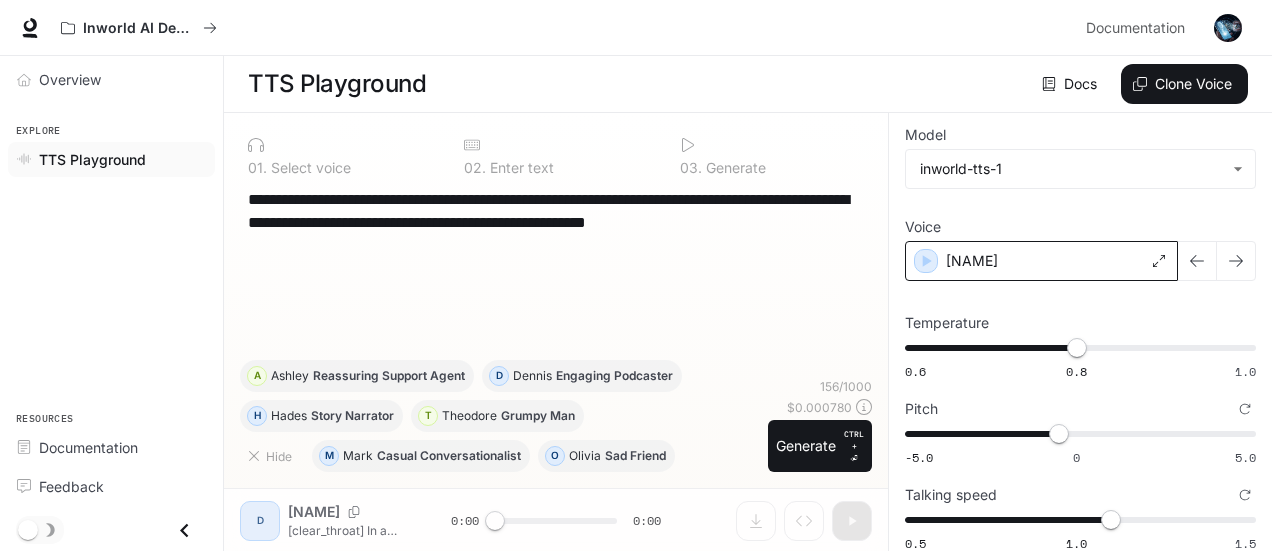 click on "fadi mind" at bounding box center (1041, 261) 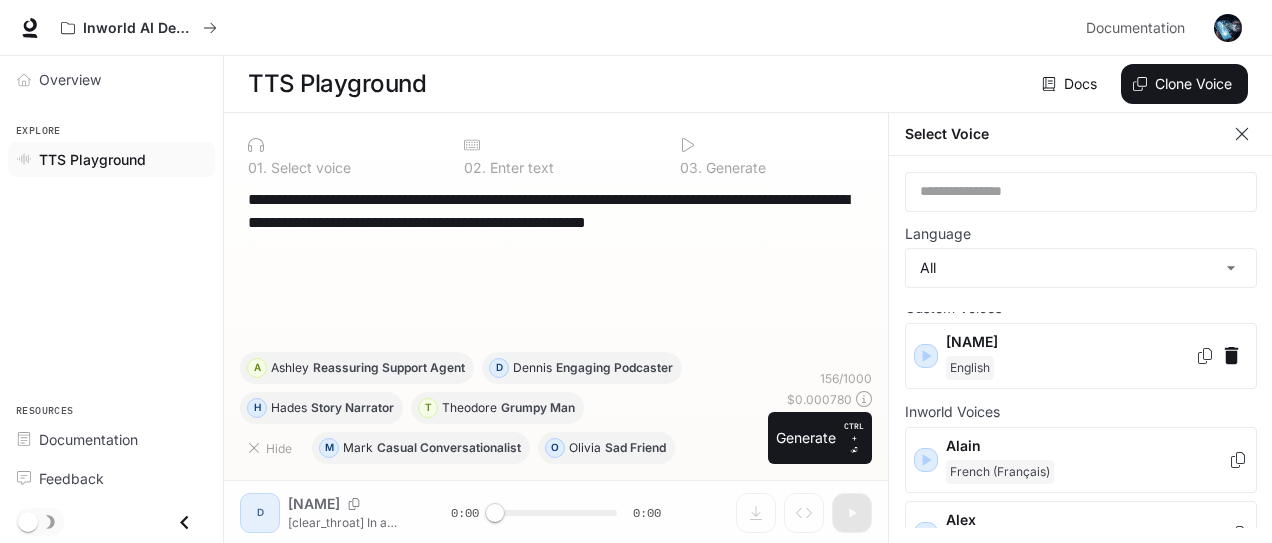scroll, scrollTop: 0, scrollLeft: 0, axis: both 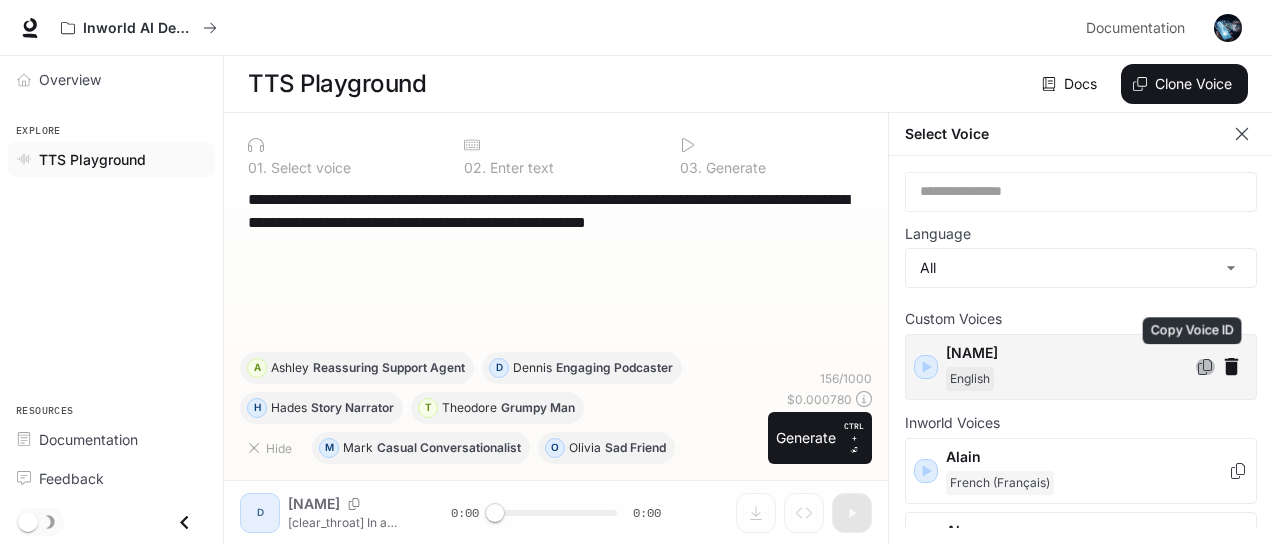 click 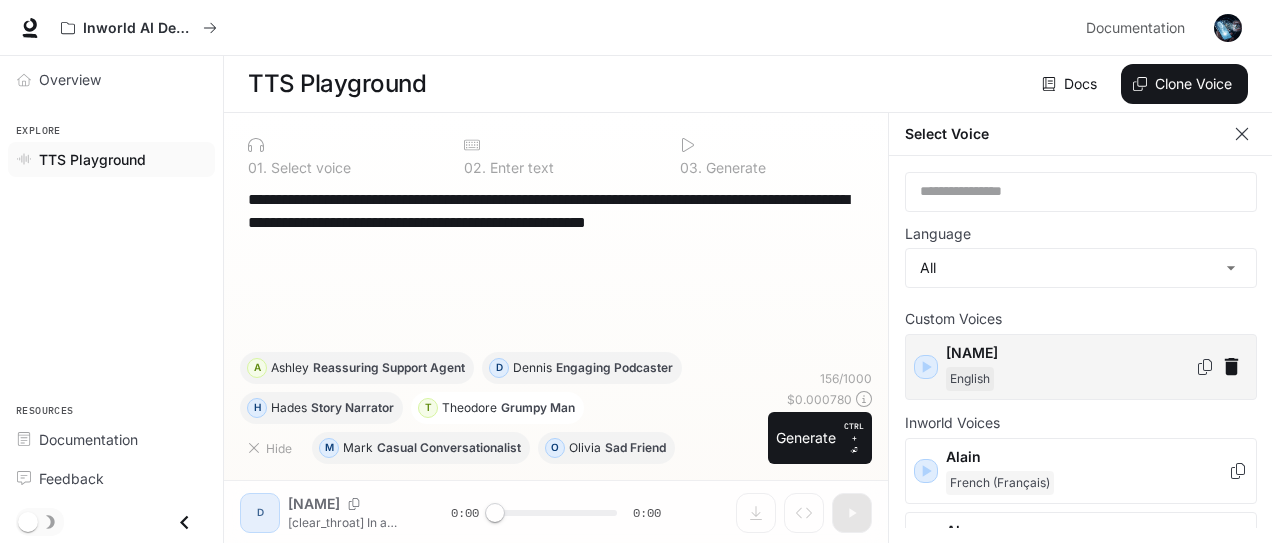 scroll, scrollTop: 11, scrollLeft: 0, axis: vertical 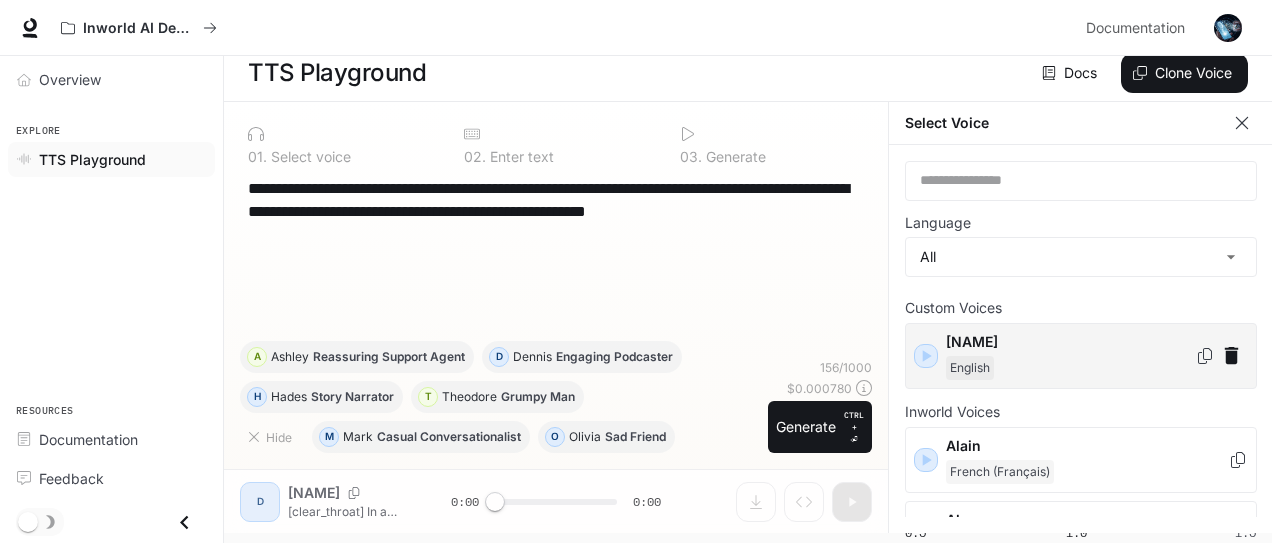 click on "**********" at bounding box center [556, 317] 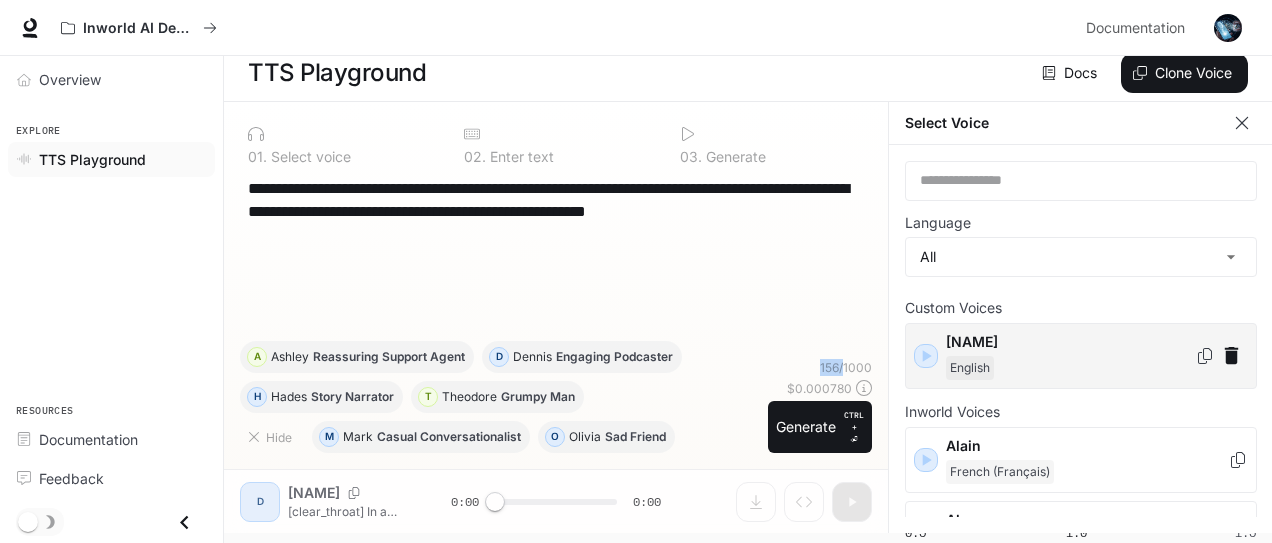 click on "**********" at bounding box center (556, 317) 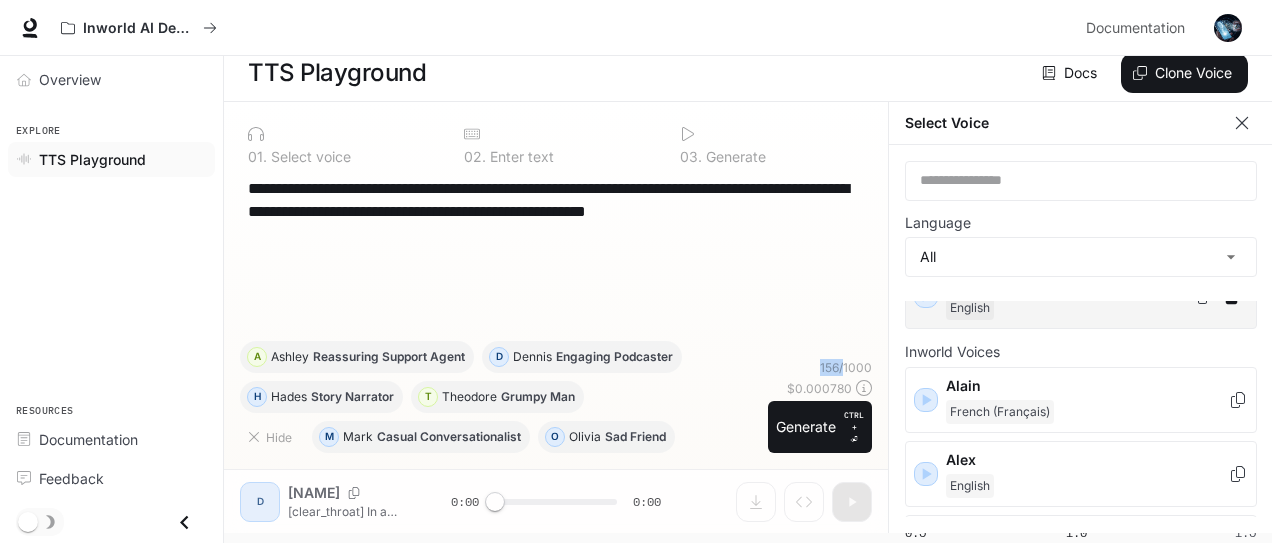 scroll, scrollTop: 0, scrollLeft: 0, axis: both 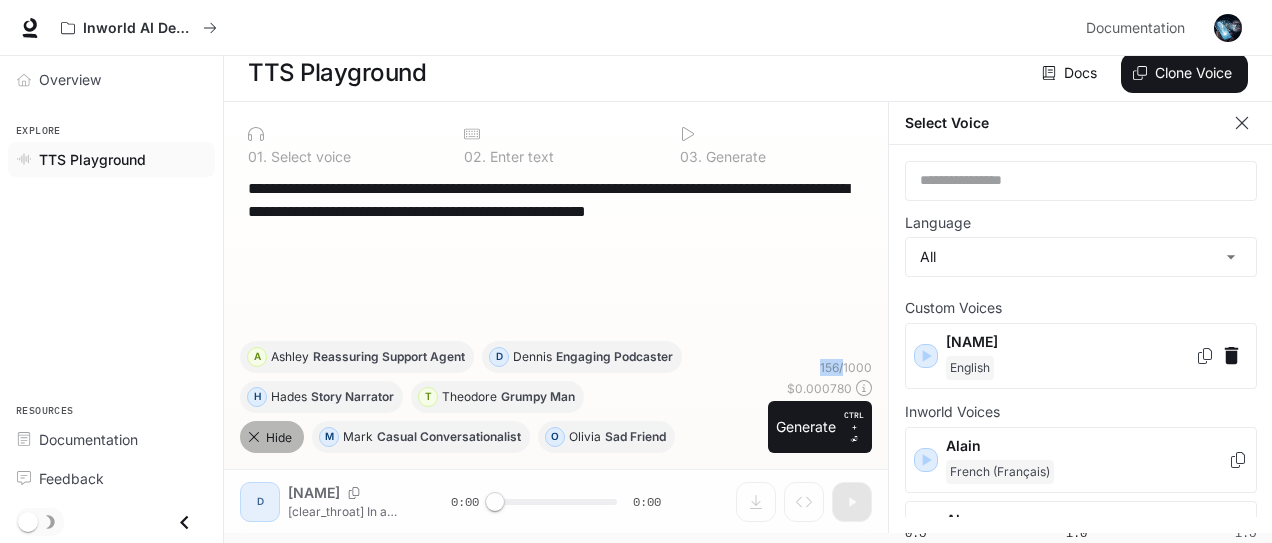 click 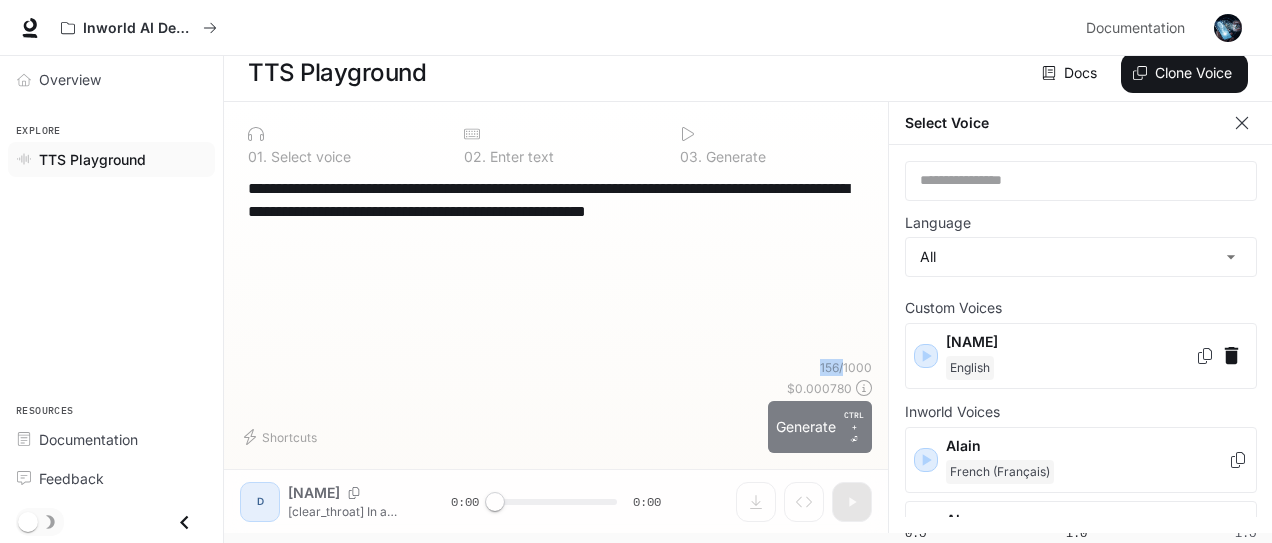 click on "Generate CTRL +  ⏎" at bounding box center (820, 427) 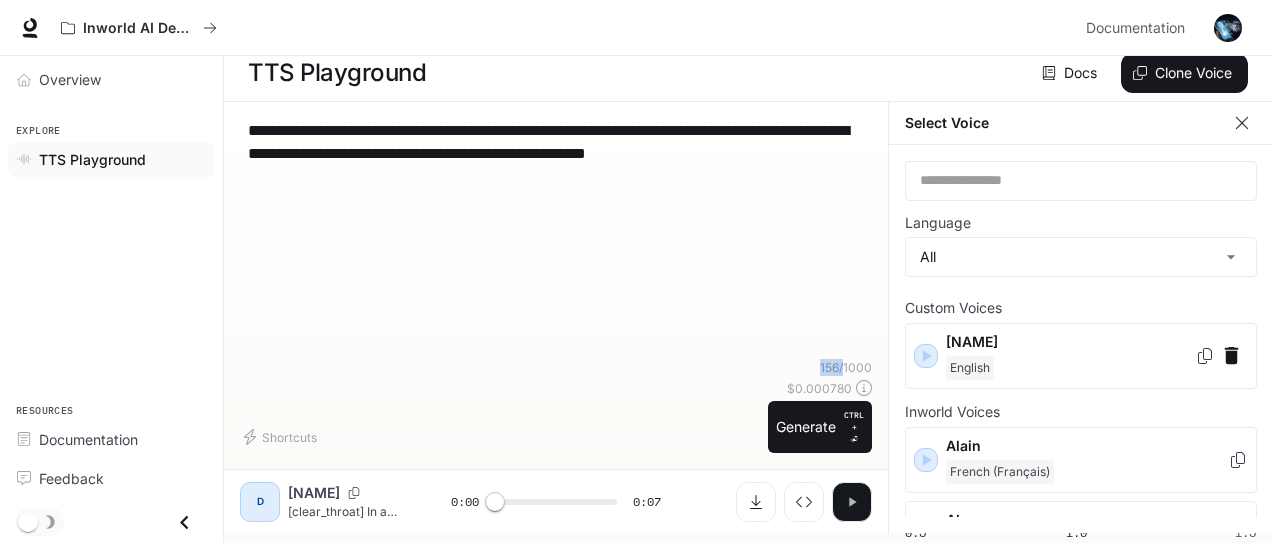 click at bounding box center (852, 502) 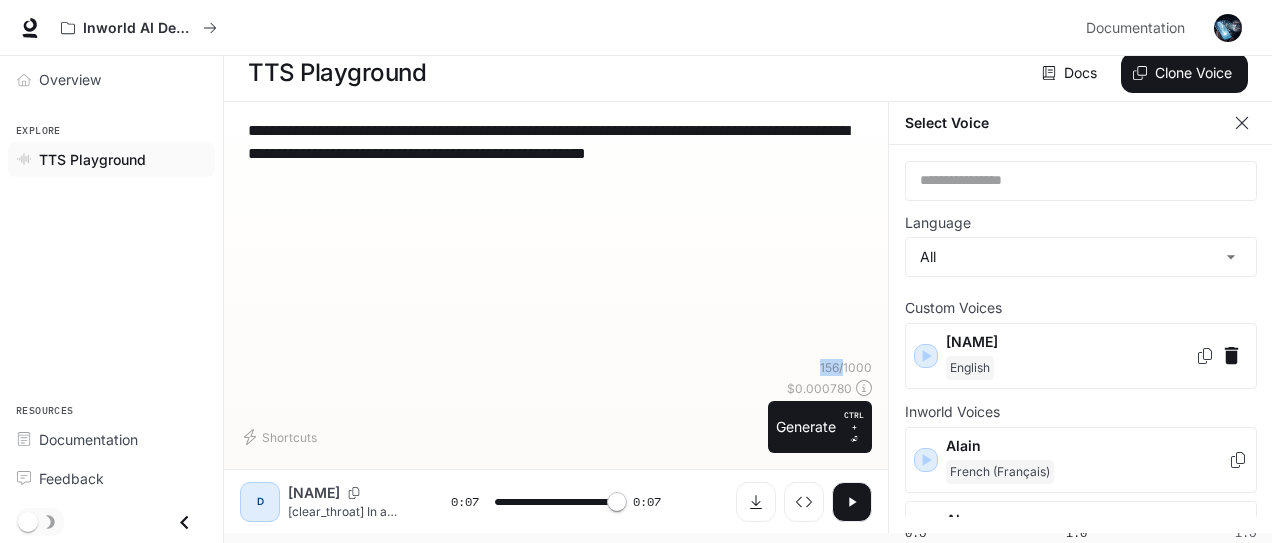 type on "*" 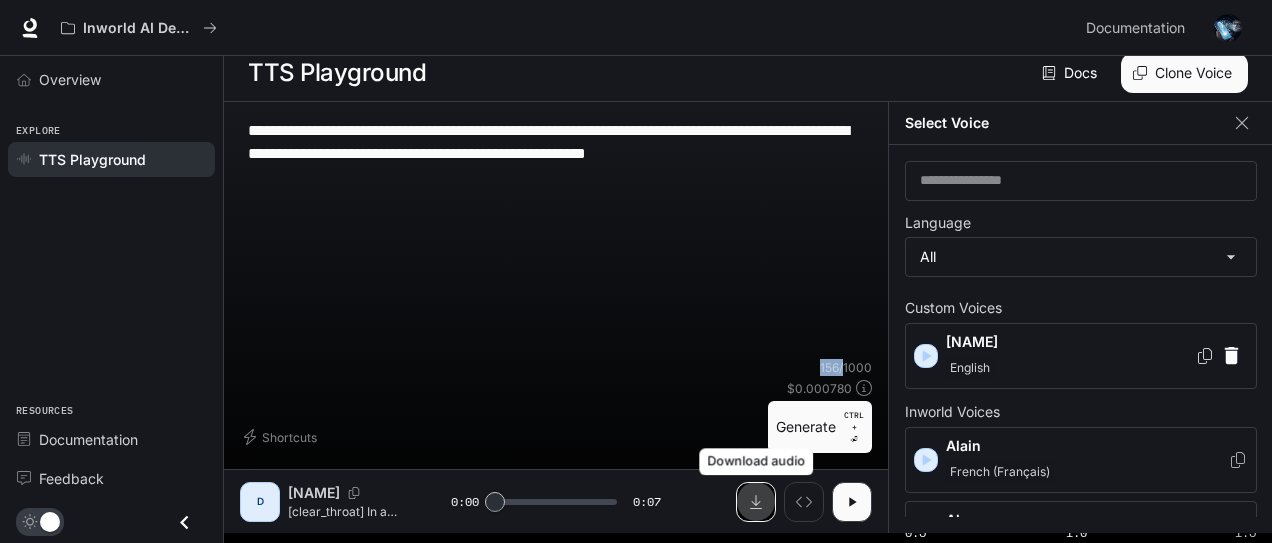 click 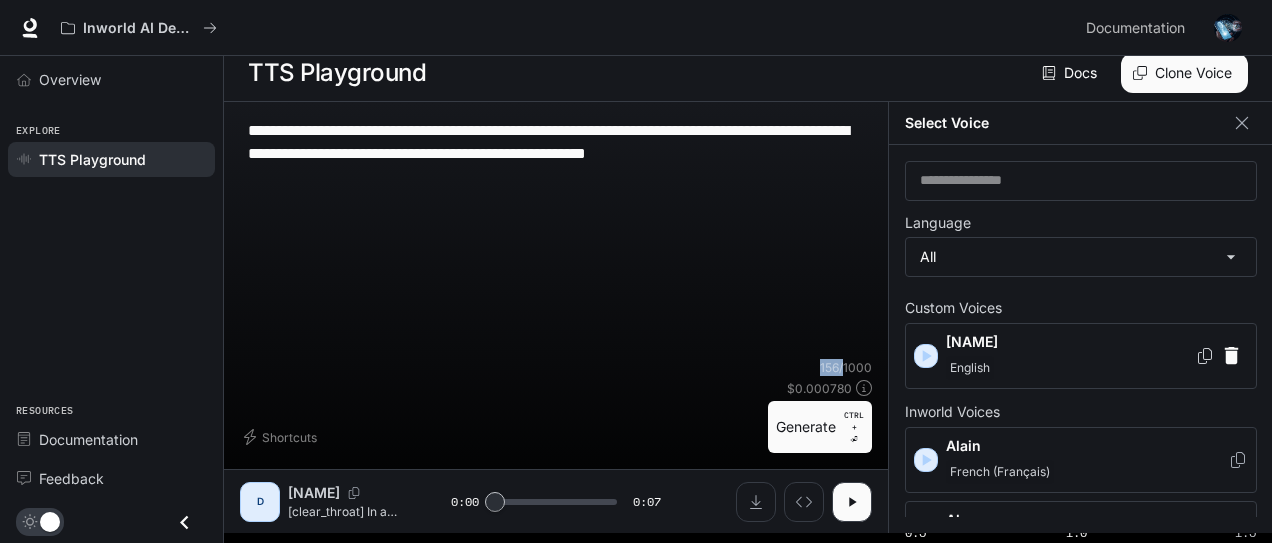 click on "Docs" at bounding box center [1071, 73] 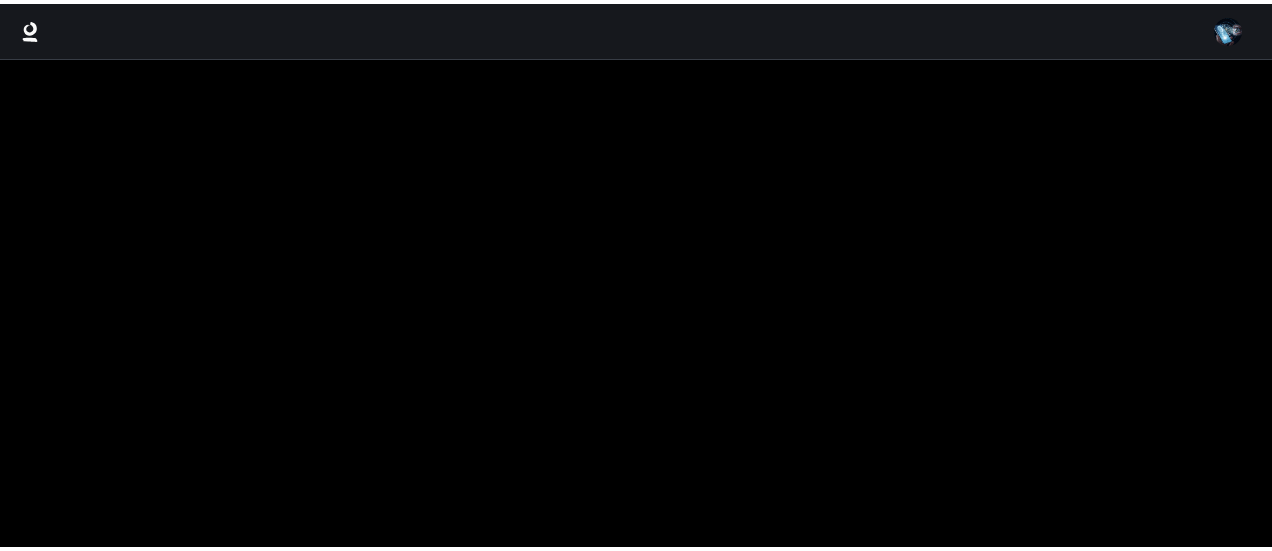 scroll, scrollTop: 0, scrollLeft: 0, axis: both 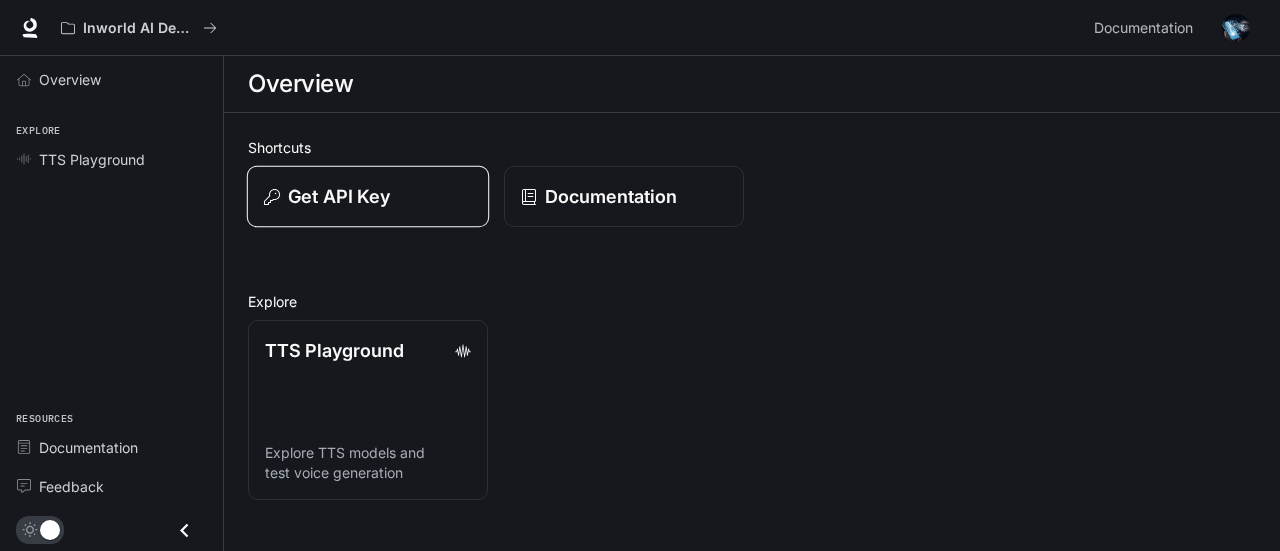 click on "Get API Key" at bounding box center [368, 197] 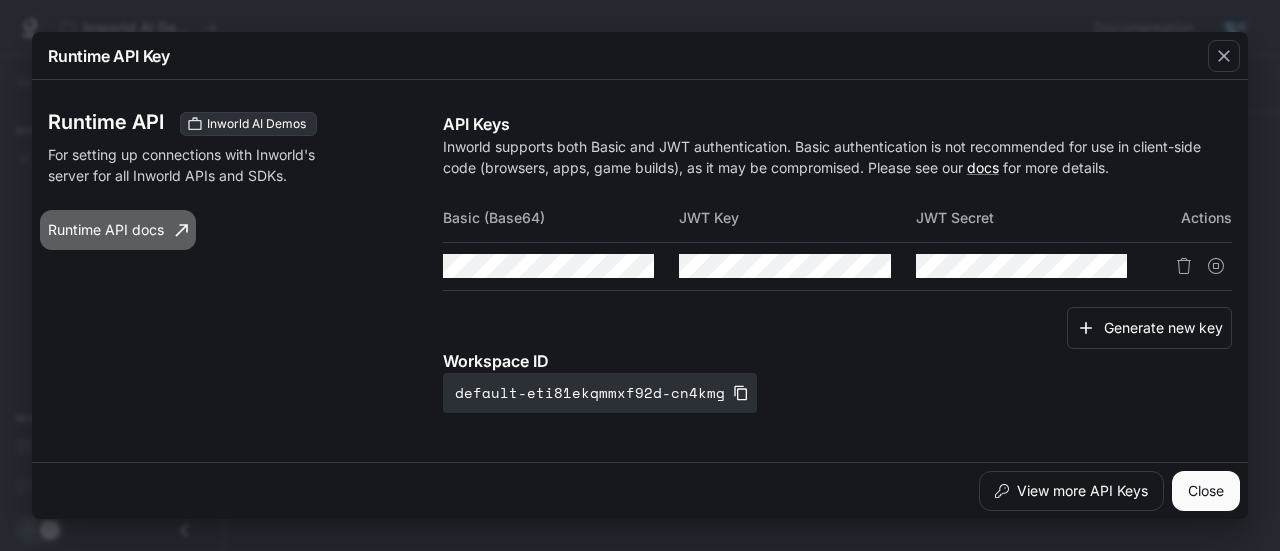 click on "Runtime API docs" at bounding box center (118, 230) 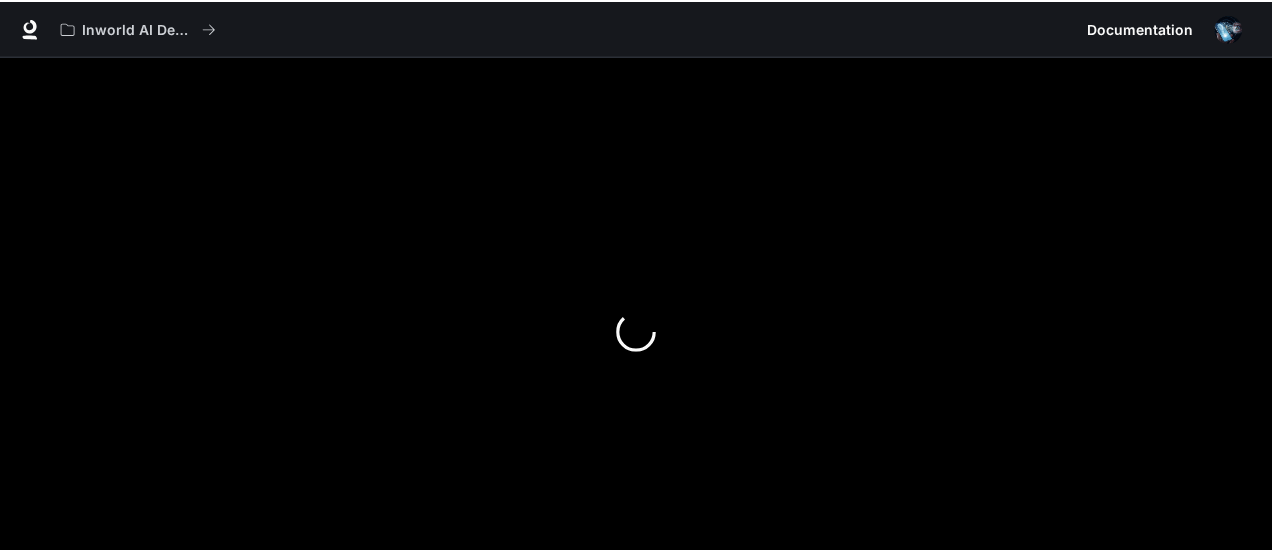 scroll, scrollTop: 0, scrollLeft: 0, axis: both 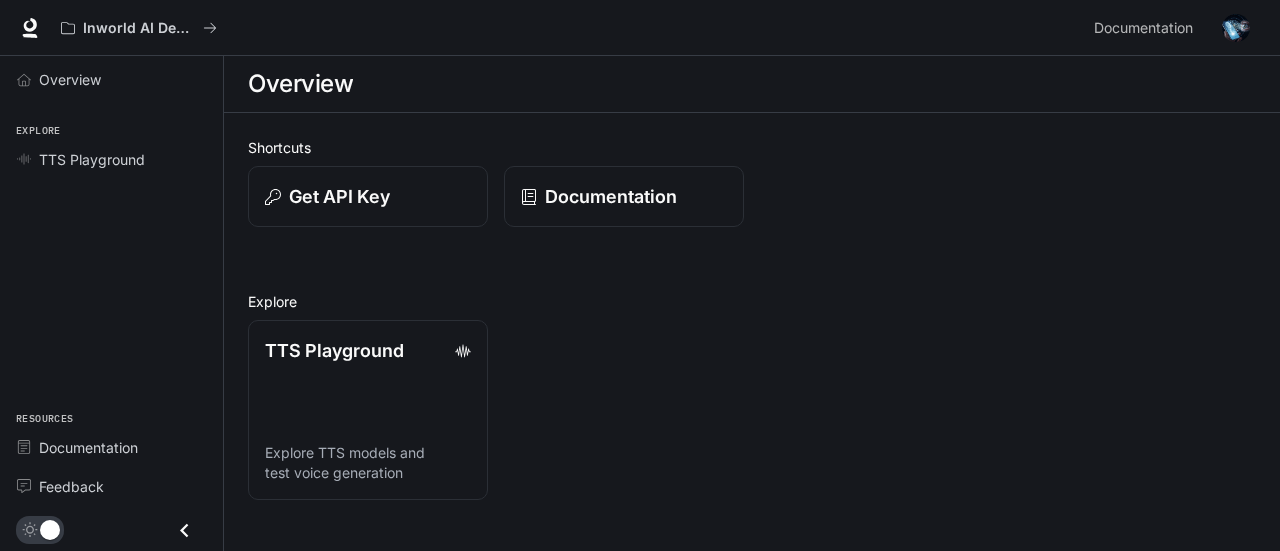 click 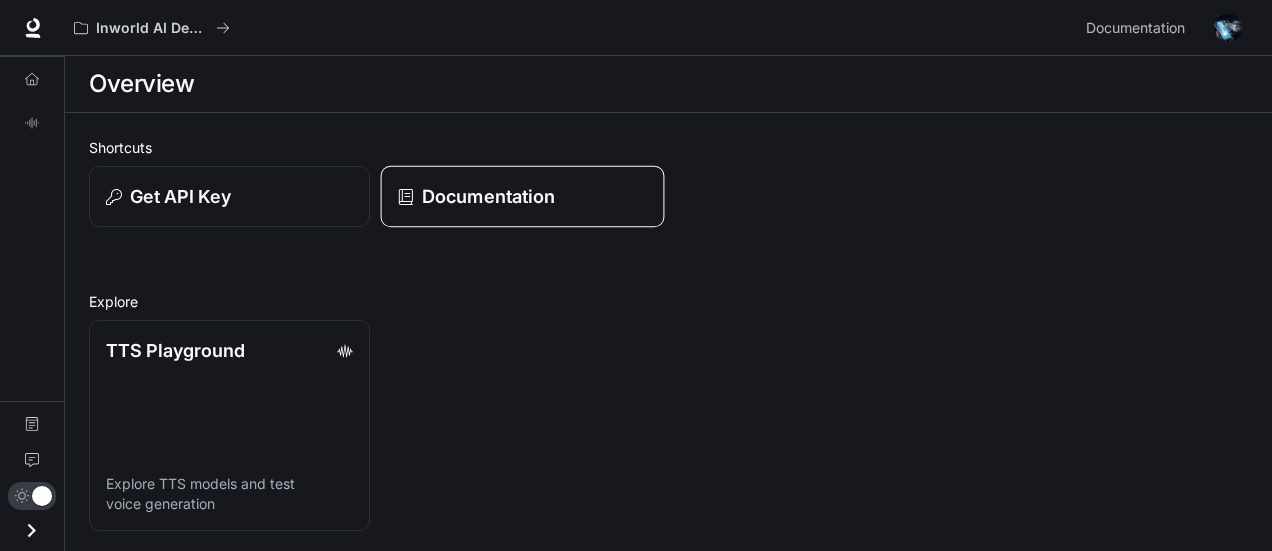 click on "Documentation" at bounding box center (488, 196) 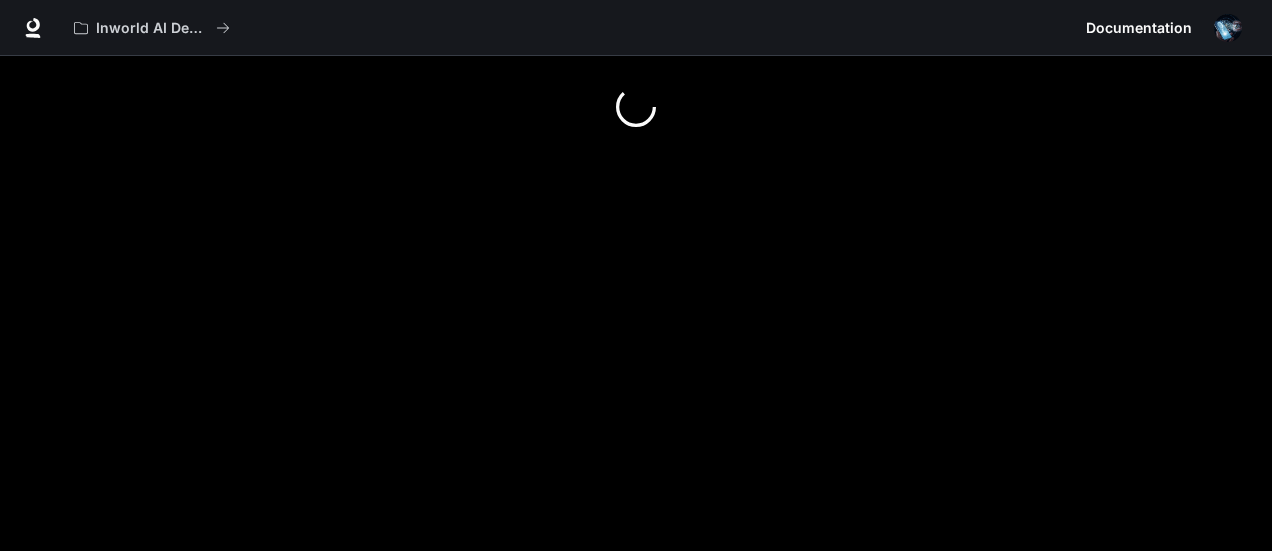 scroll, scrollTop: 0, scrollLeft: 0, axis: both 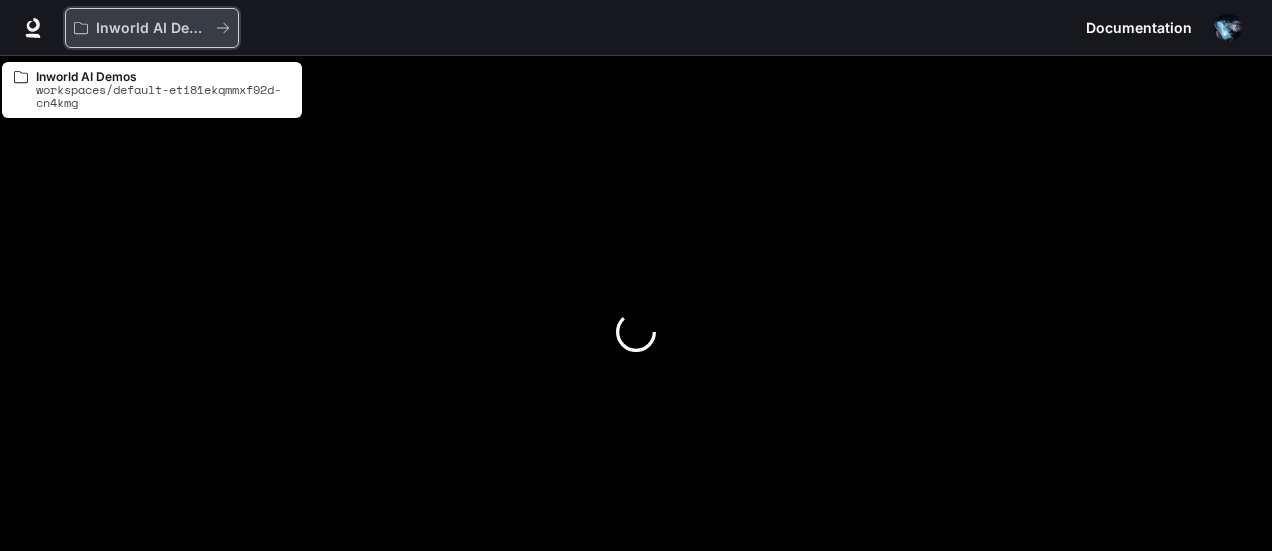 click on "Inworld AI Demos" at bounding box center (152, 28) 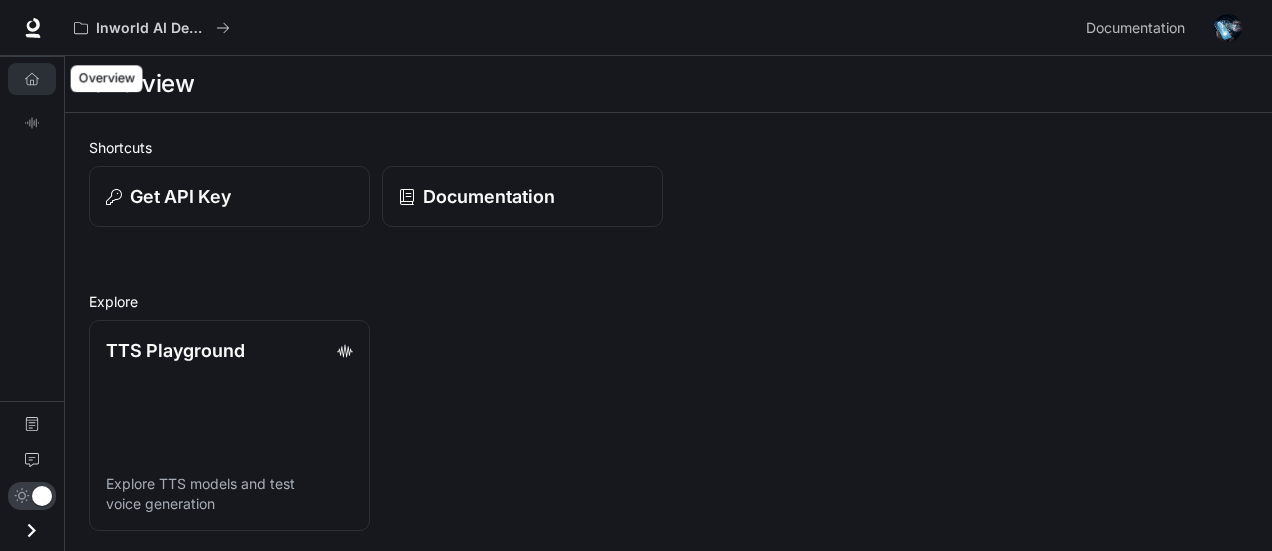 click on "Overview" at bounding box center [32, 79] 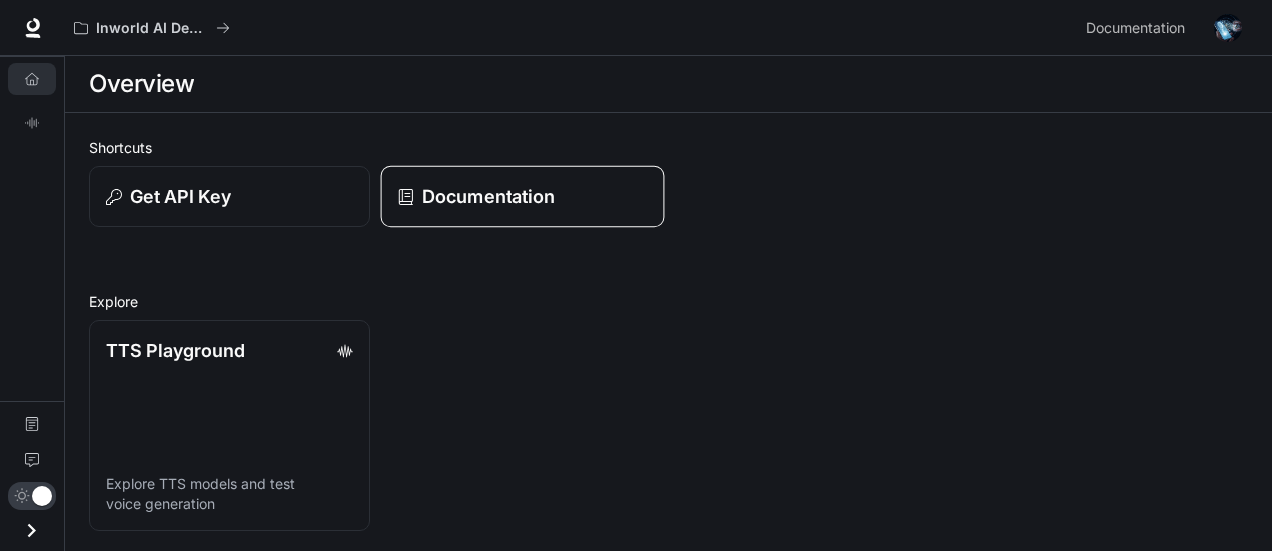 click on "Documentation" at bounding box center [488, 196] 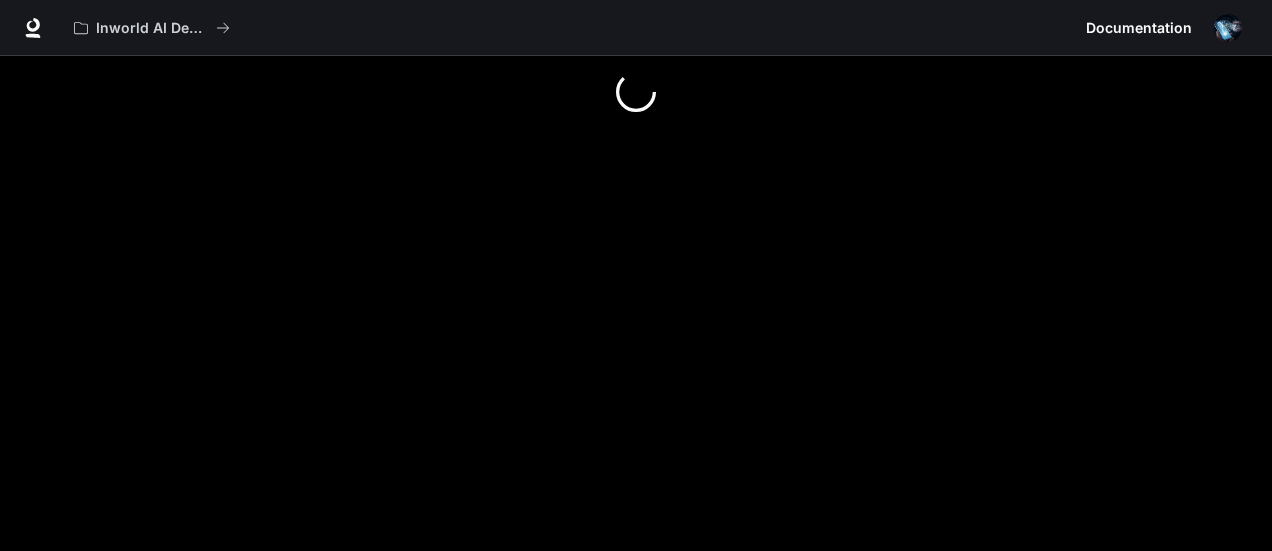 scroll, scrollTop: 0, scrollLeft: 0, axis: both 